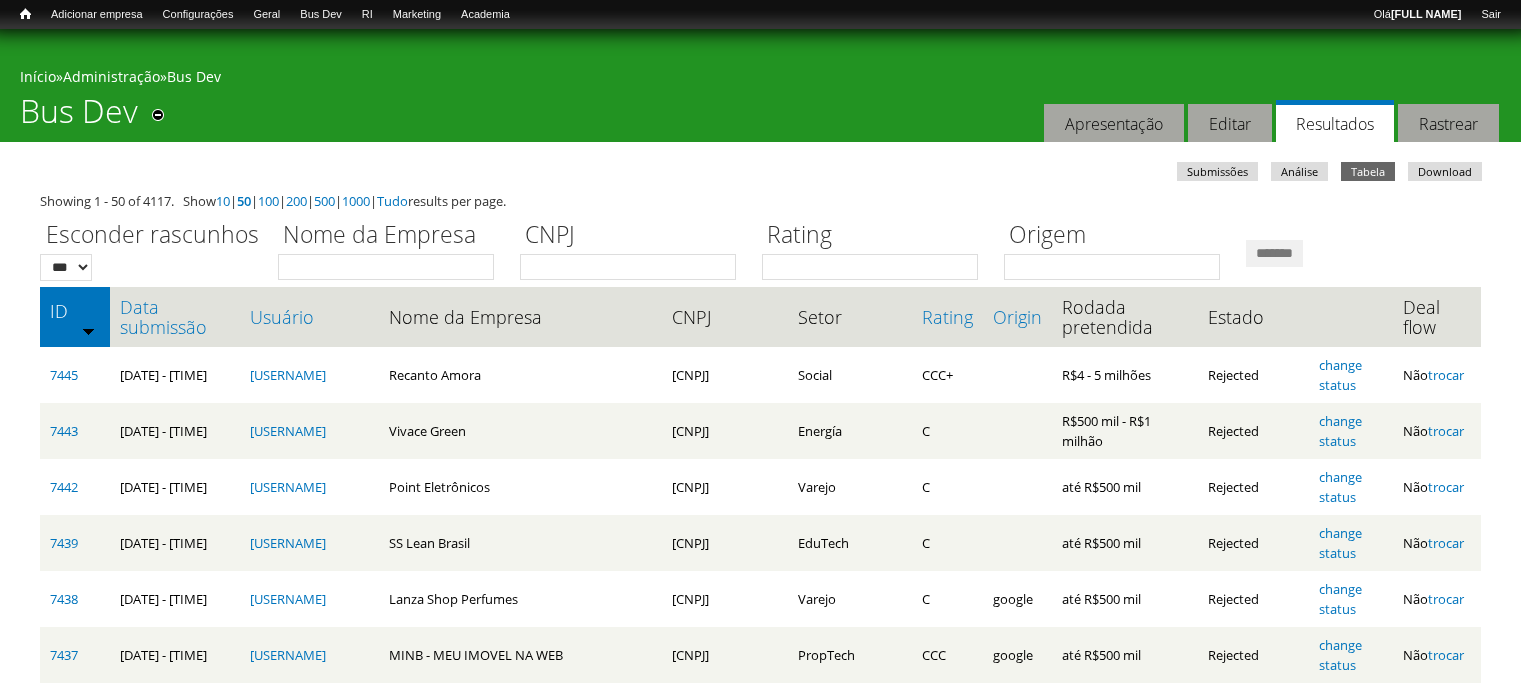 scroll, scrollTop: 0, scrollLeft: 0, axis: both 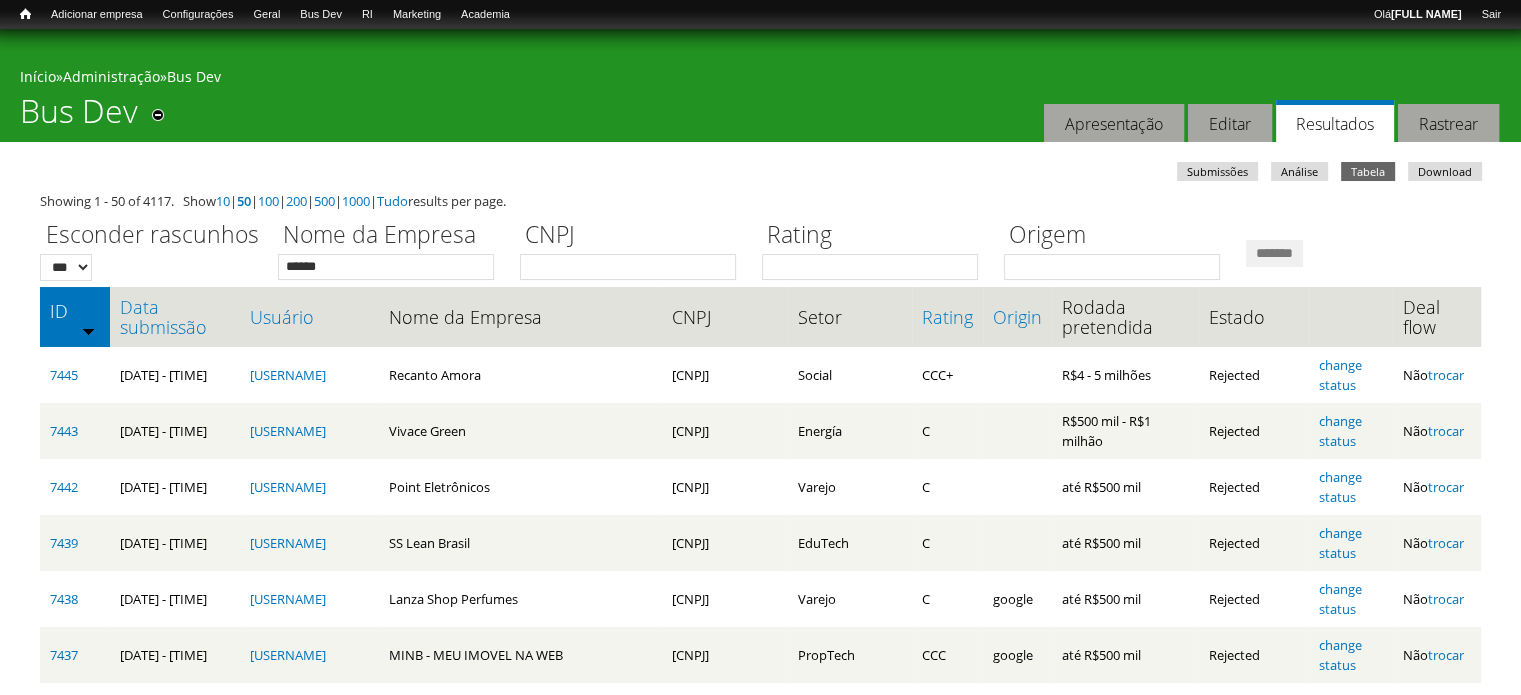 type on "******" 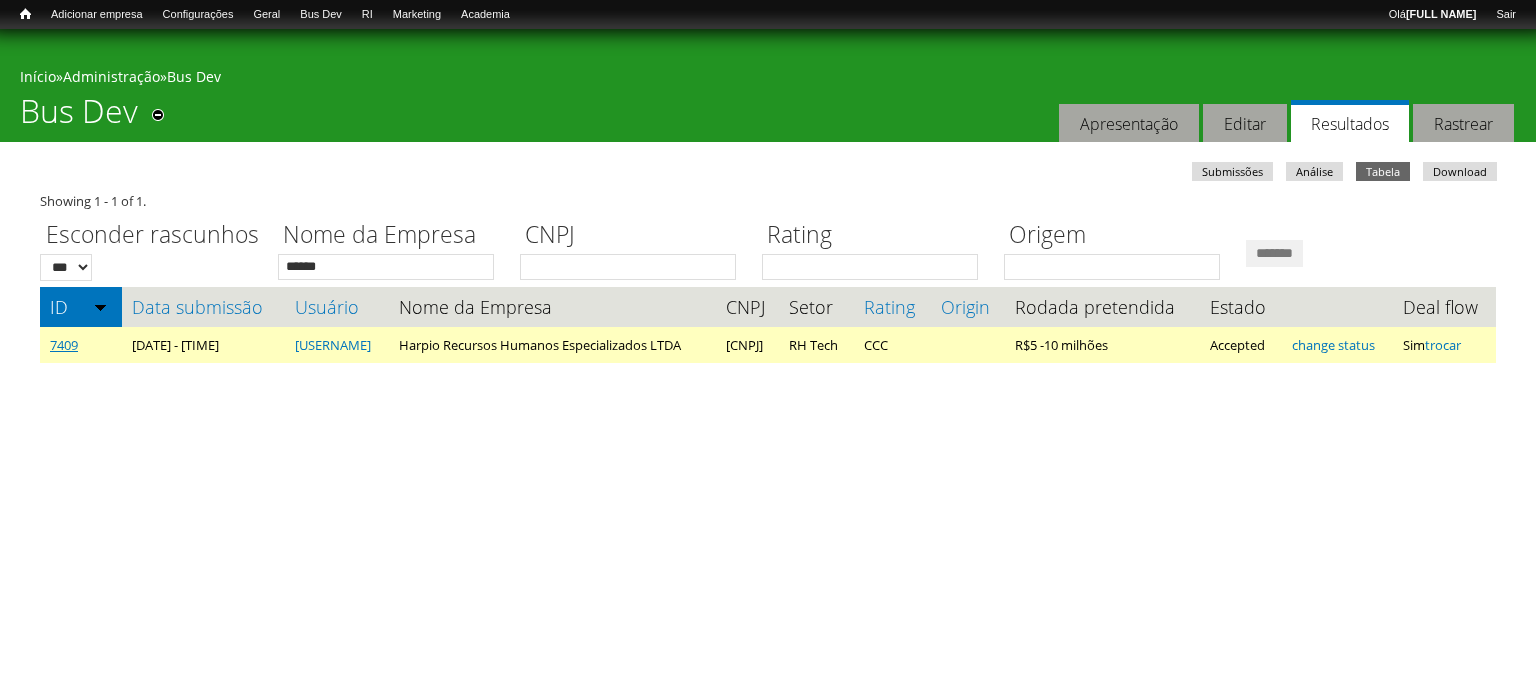 click on "7409" at bounding box center [64, 345] 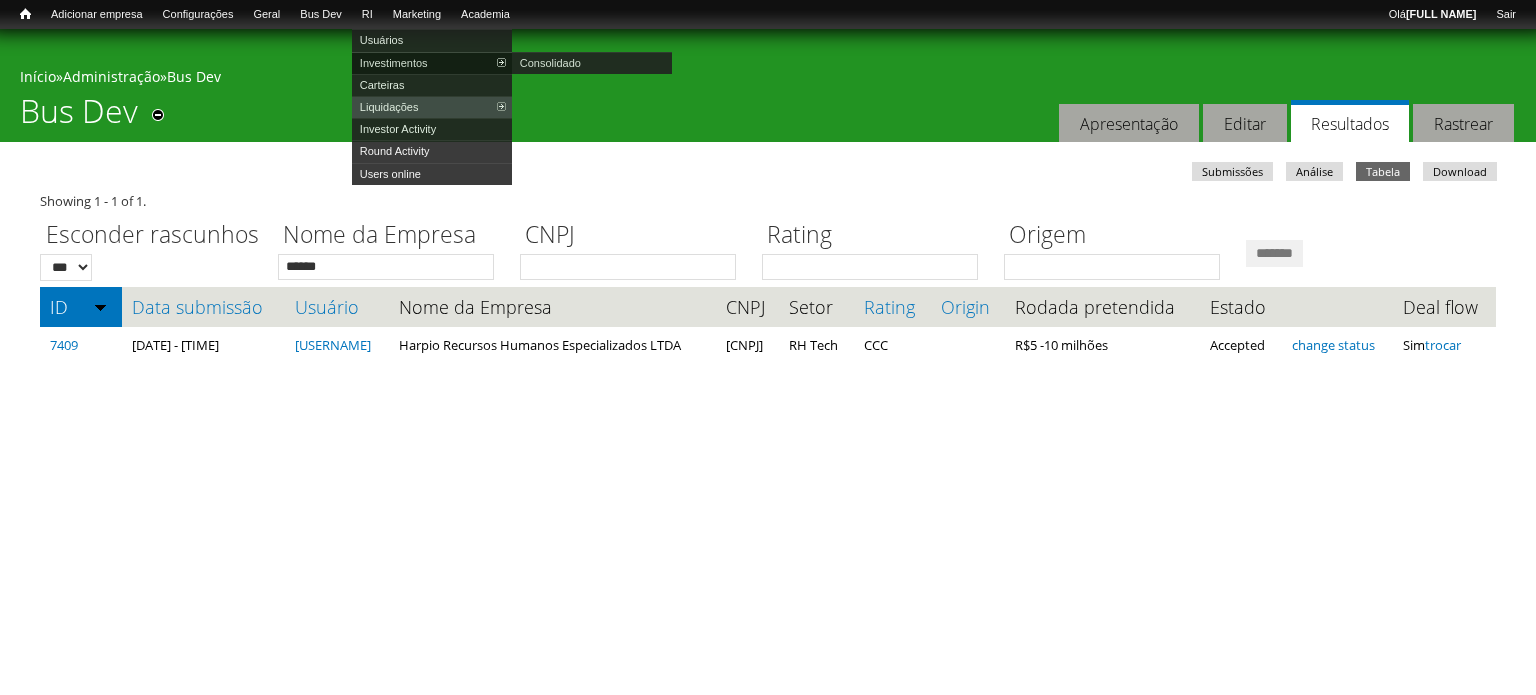 click on "Investimentos" at bounding box center (432, 63) 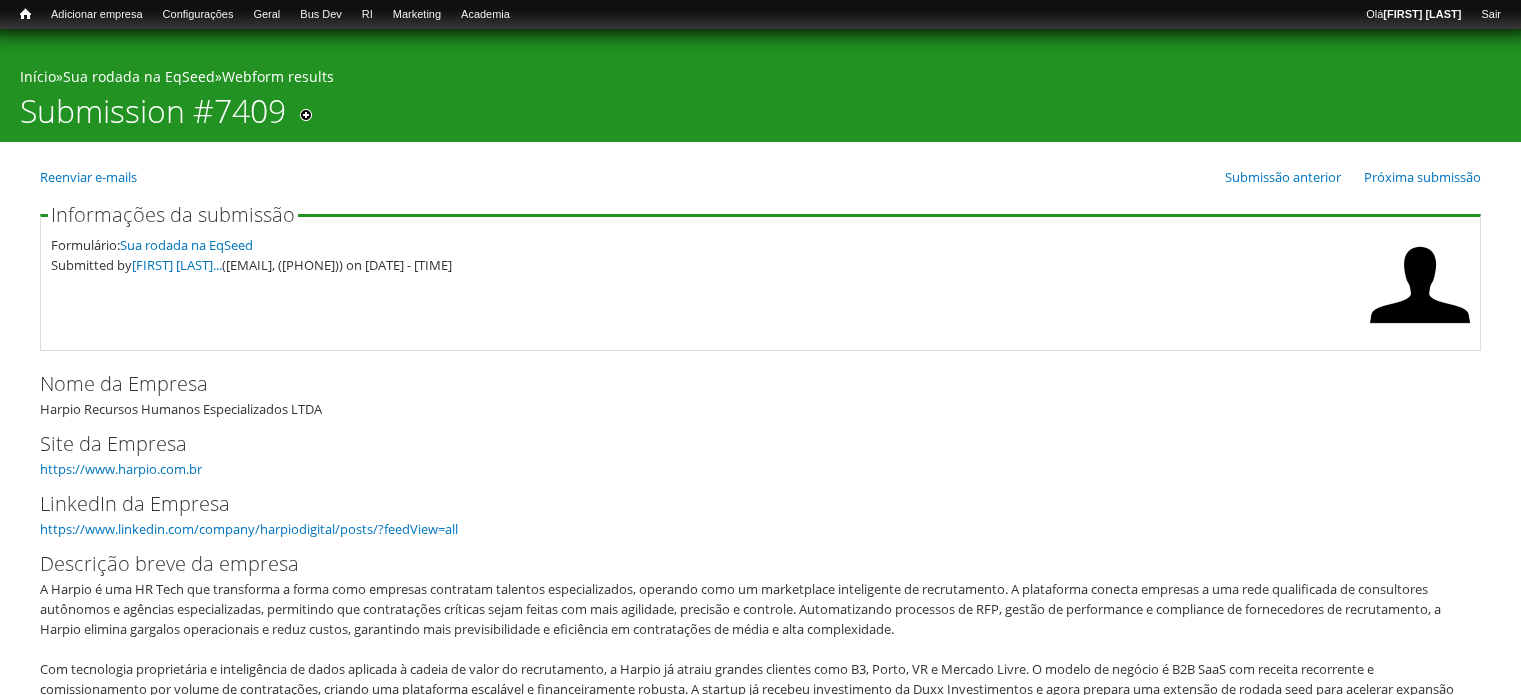 scroll, scrollTop: 0, scrollLeft: 0, axis: both 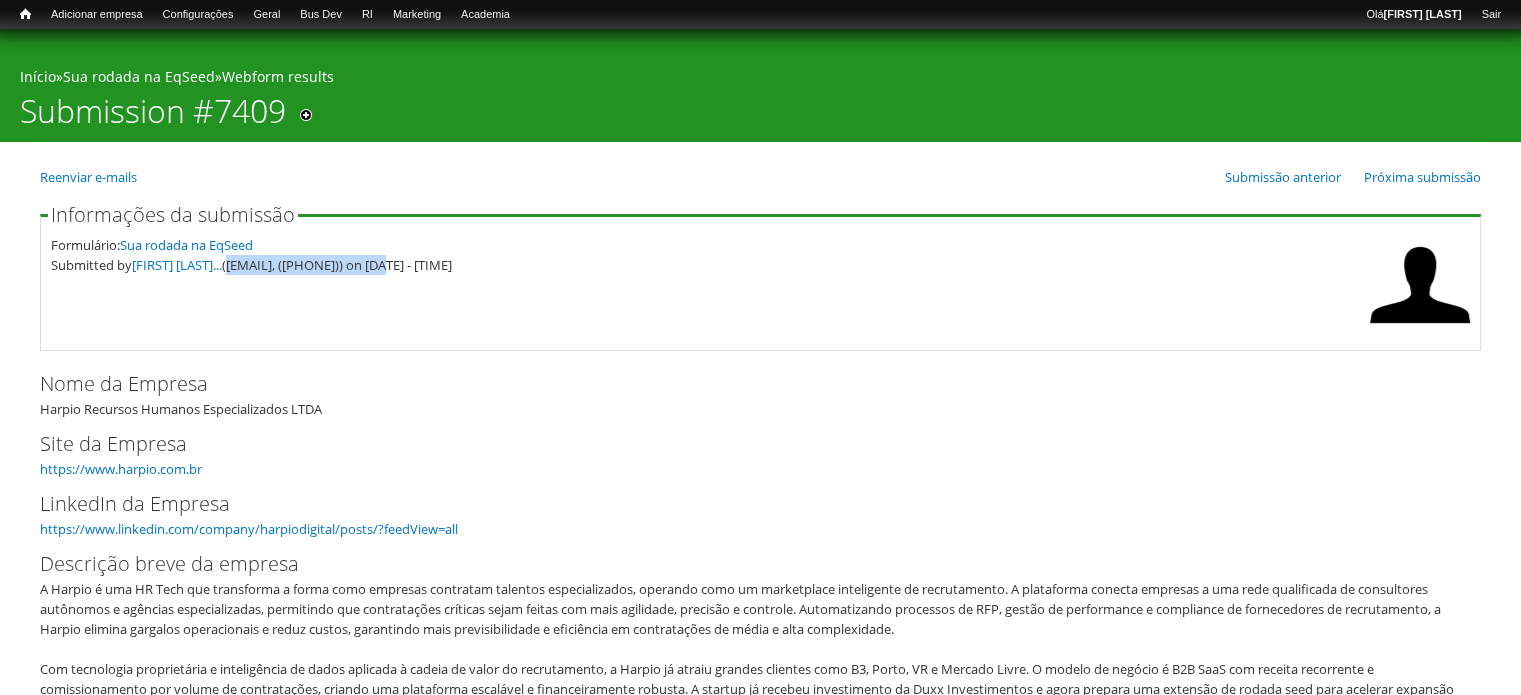 drag, startPoint x: 253, startPoint y: 266, endPoint x: 417, endPoint y: 279, distance: 164.51443 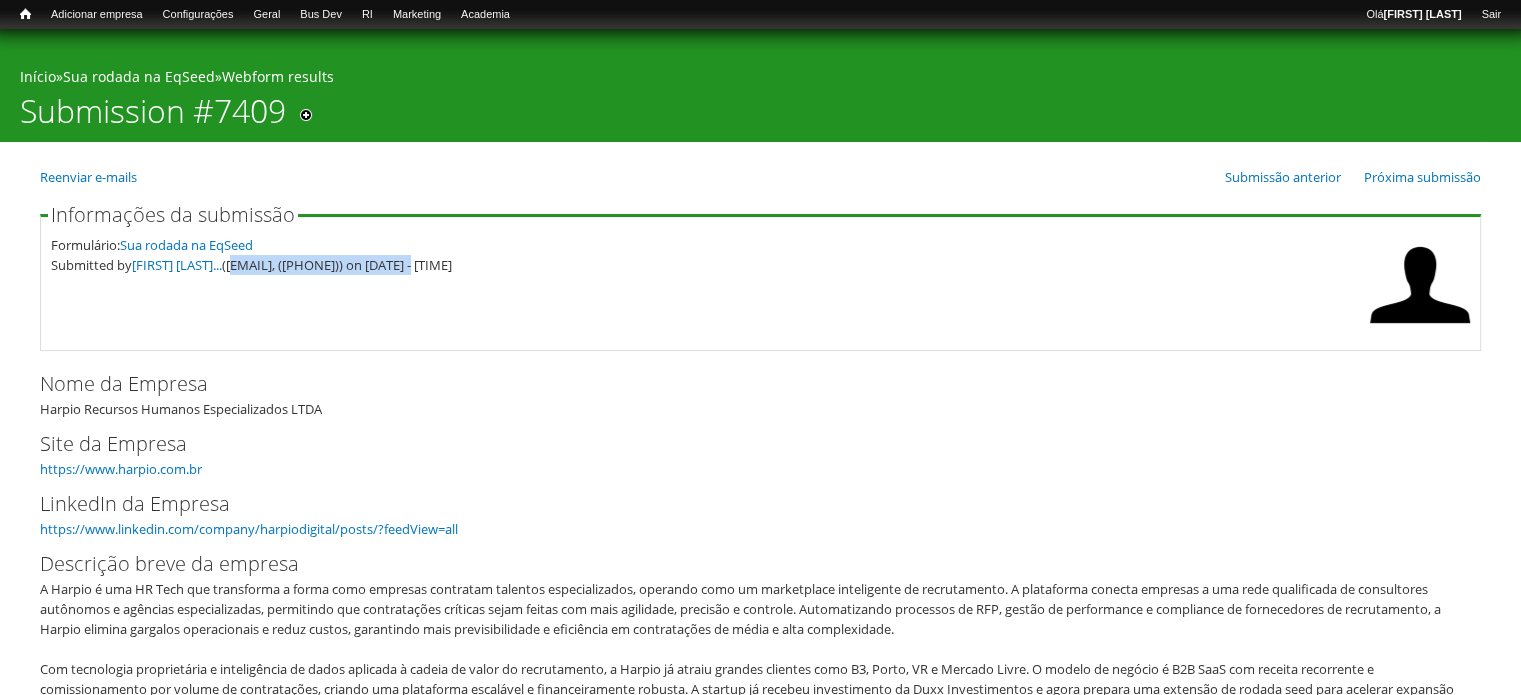 drag, startPoint x: 255, startPoint y: 266, endPoint x: 448, endPoint y: 286, distance: 194.03351 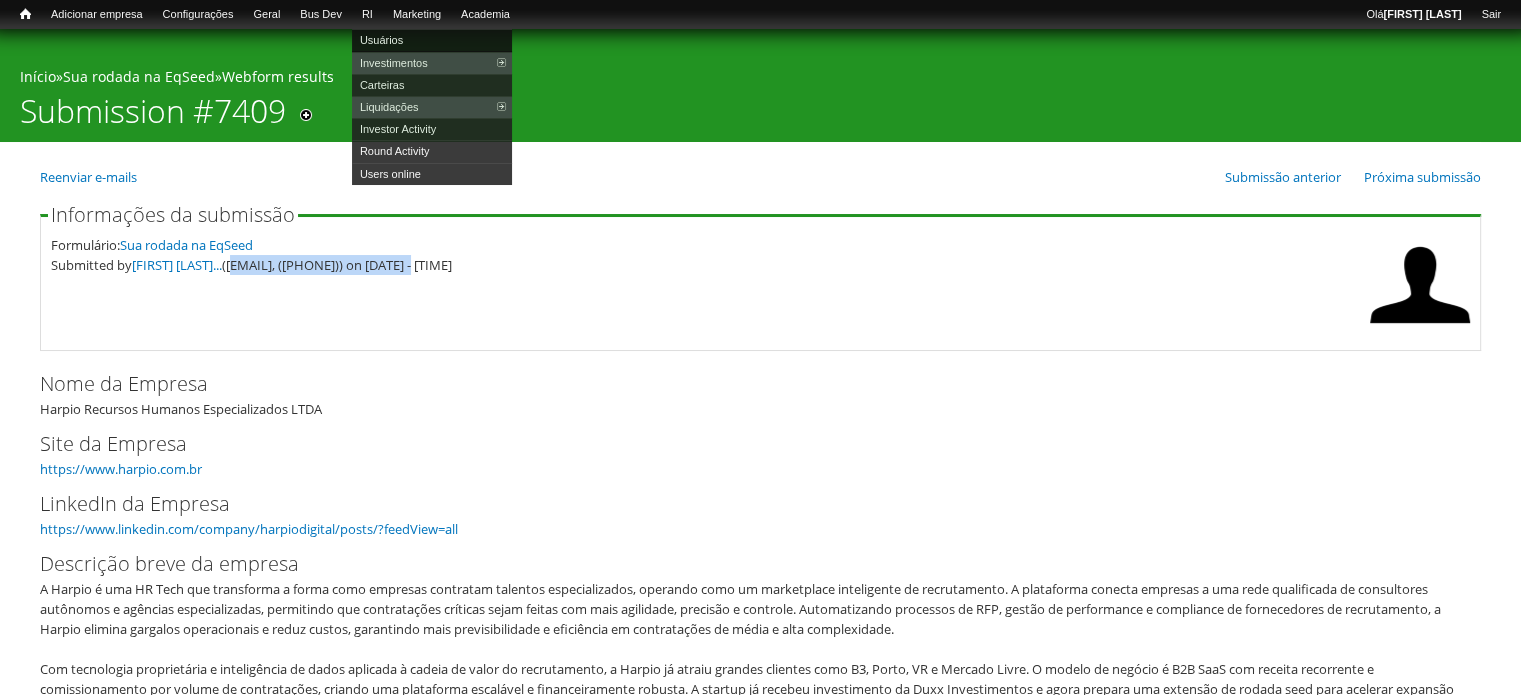 click on "Usuários" at bounding box center [432, 40] 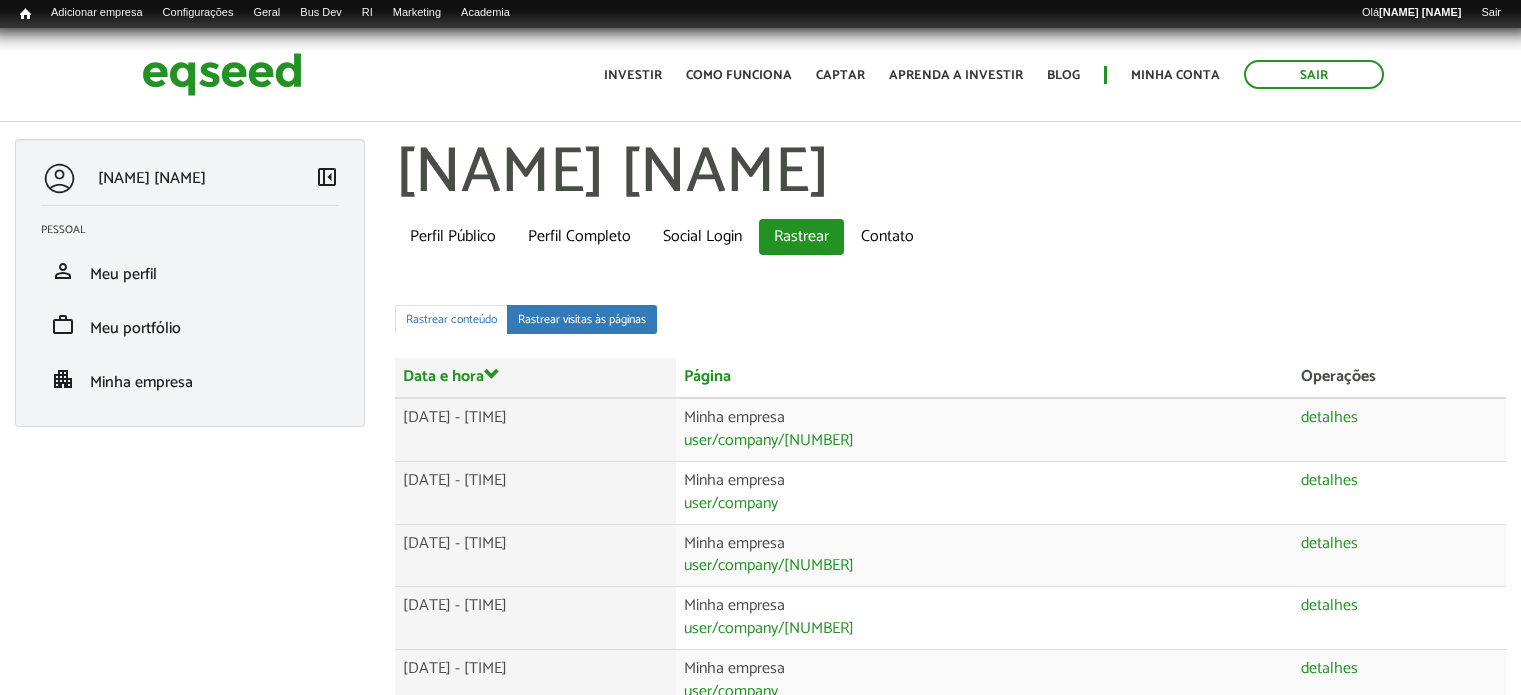 scroll, scrollTop: 0, scrollLeft: 0, axis: both 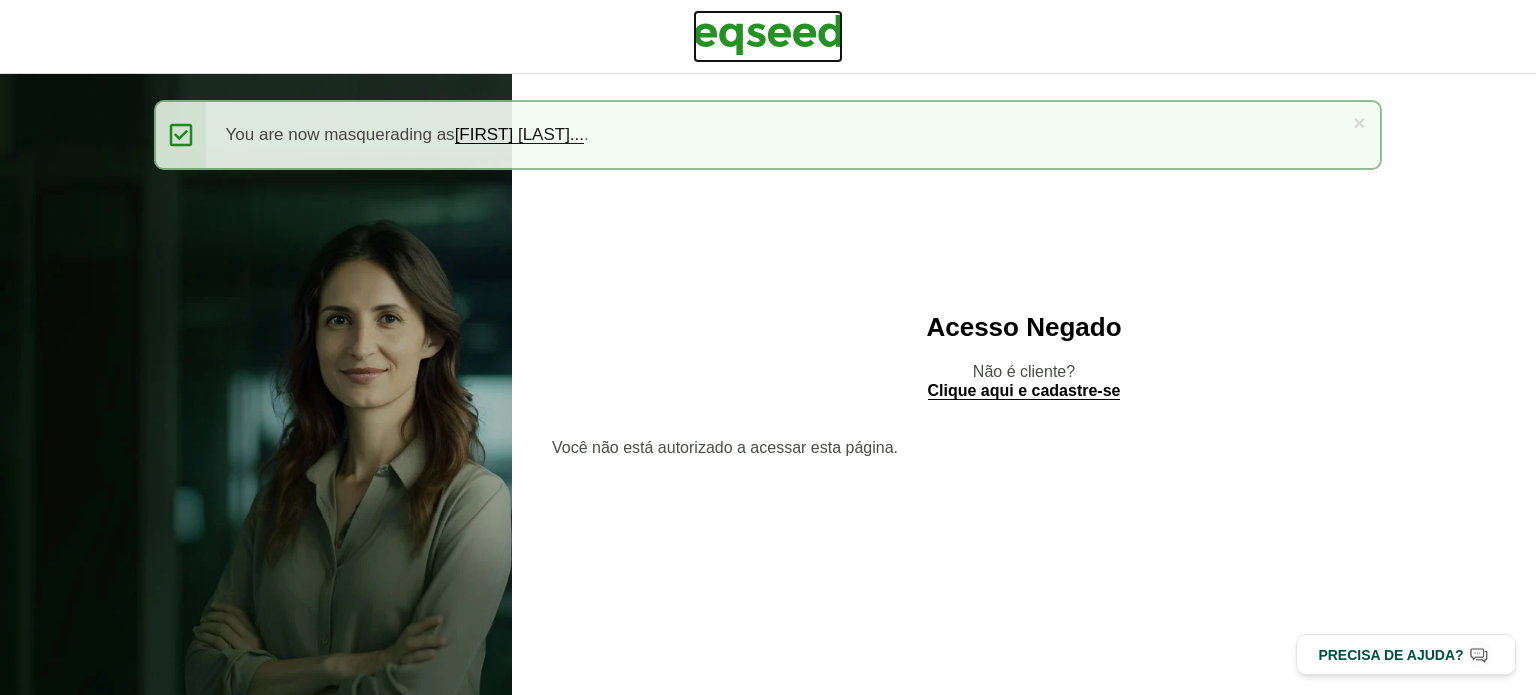 click at bounding box center (768, 35) 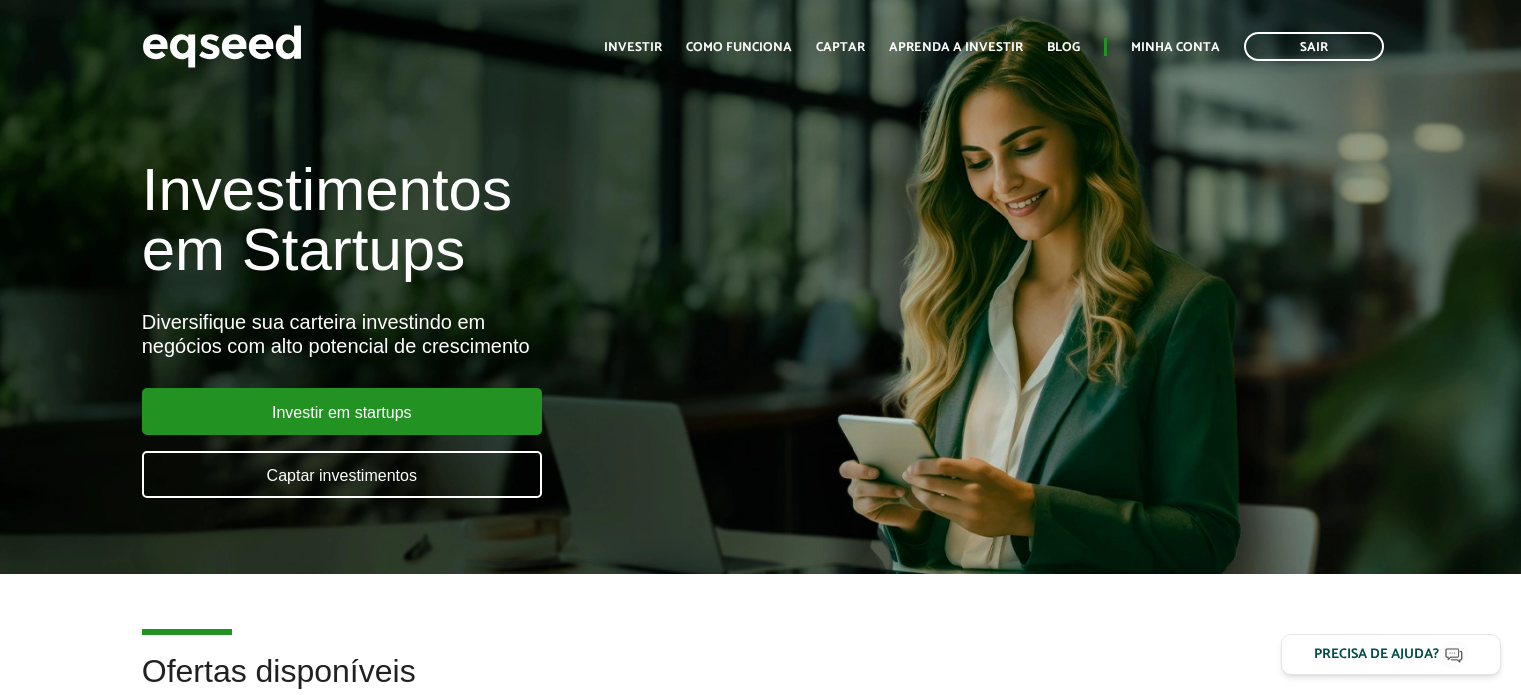 scroll, scrollTop: 0, scrollLeft: 0, axis: both 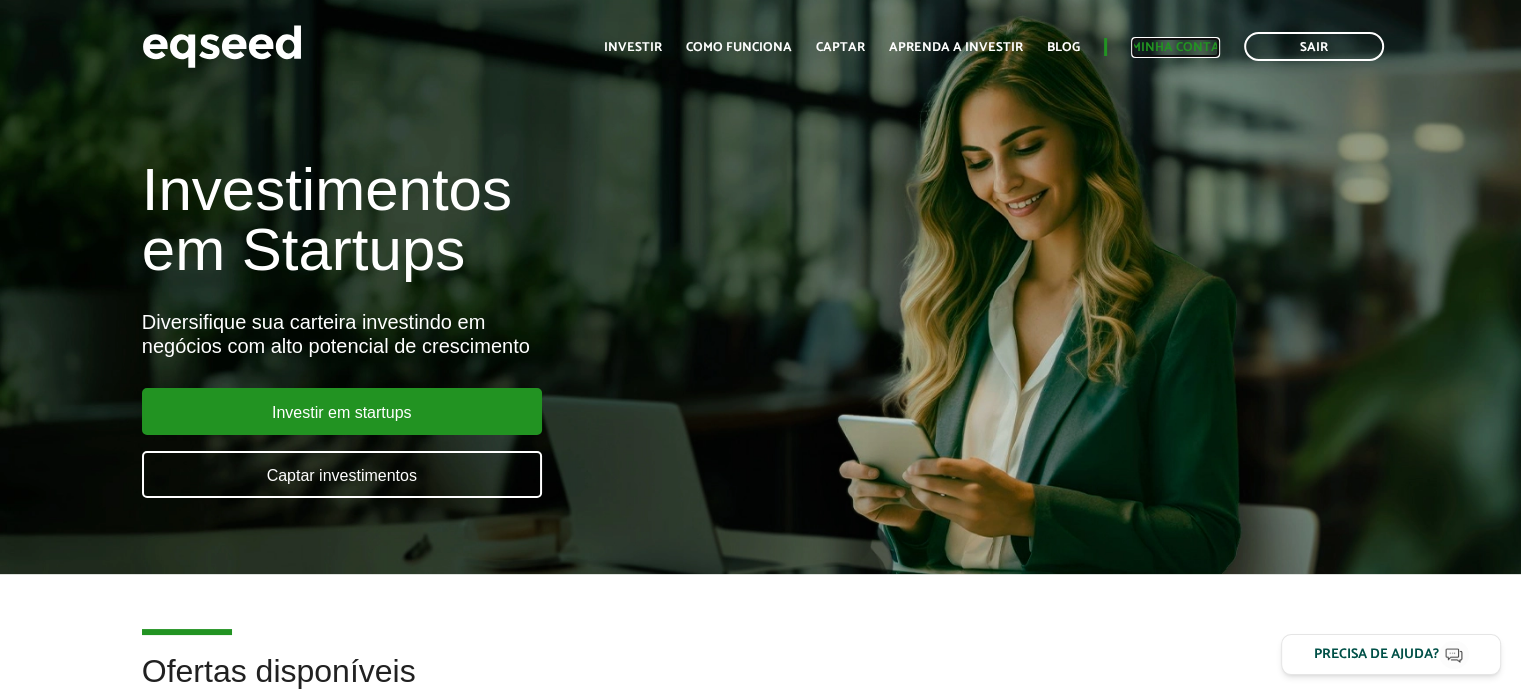 click on "Minha conta" at bounding box center [1175, 47] 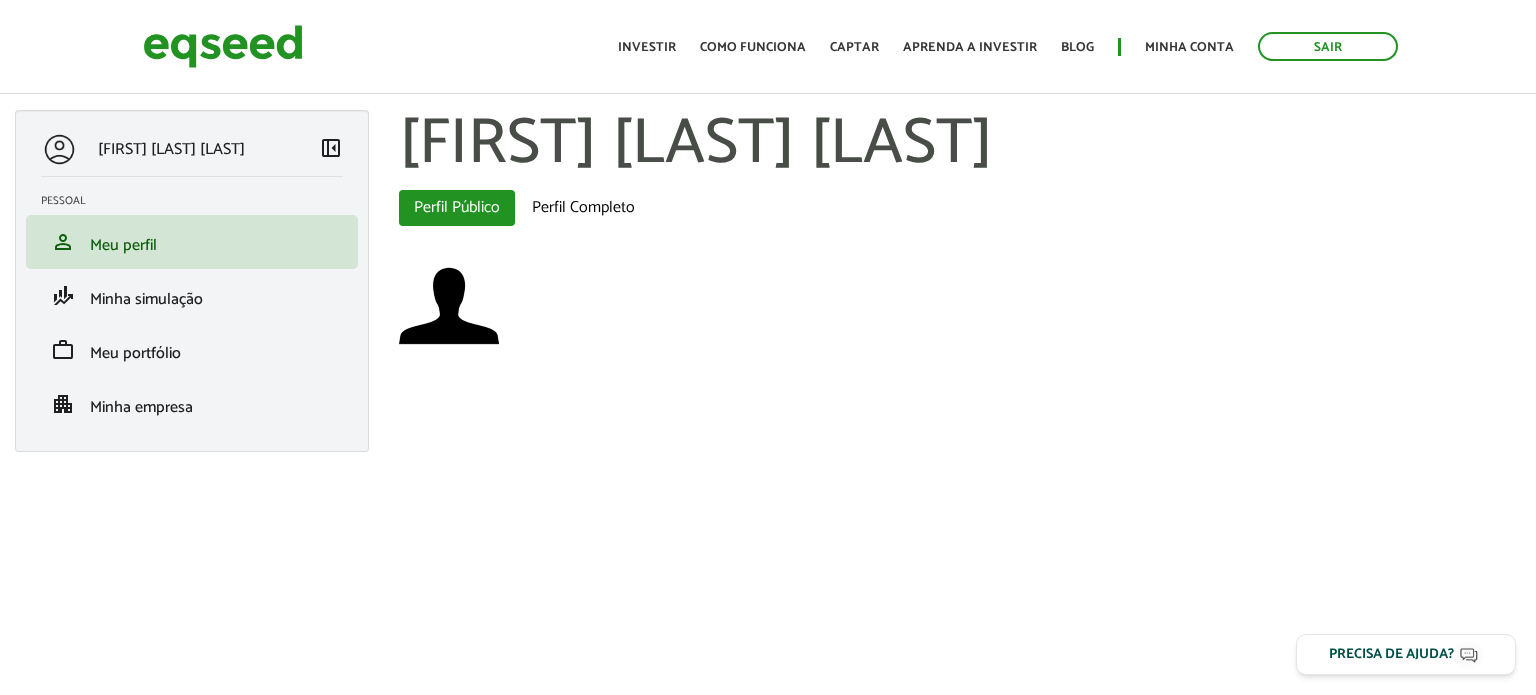 scroll, scrollTop: 0, scrollLeft: 0, axis: both 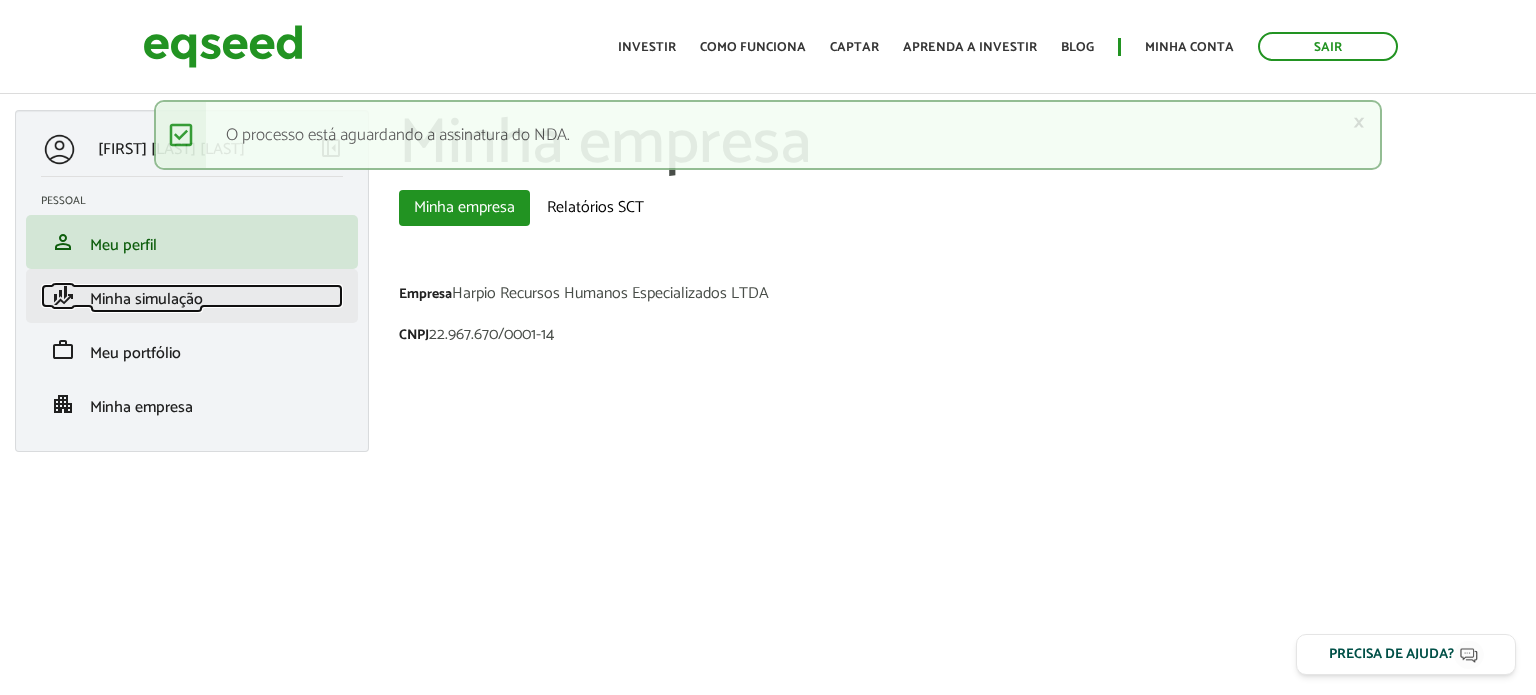 click on "Minha simulação" at bounding box center [146, 299] 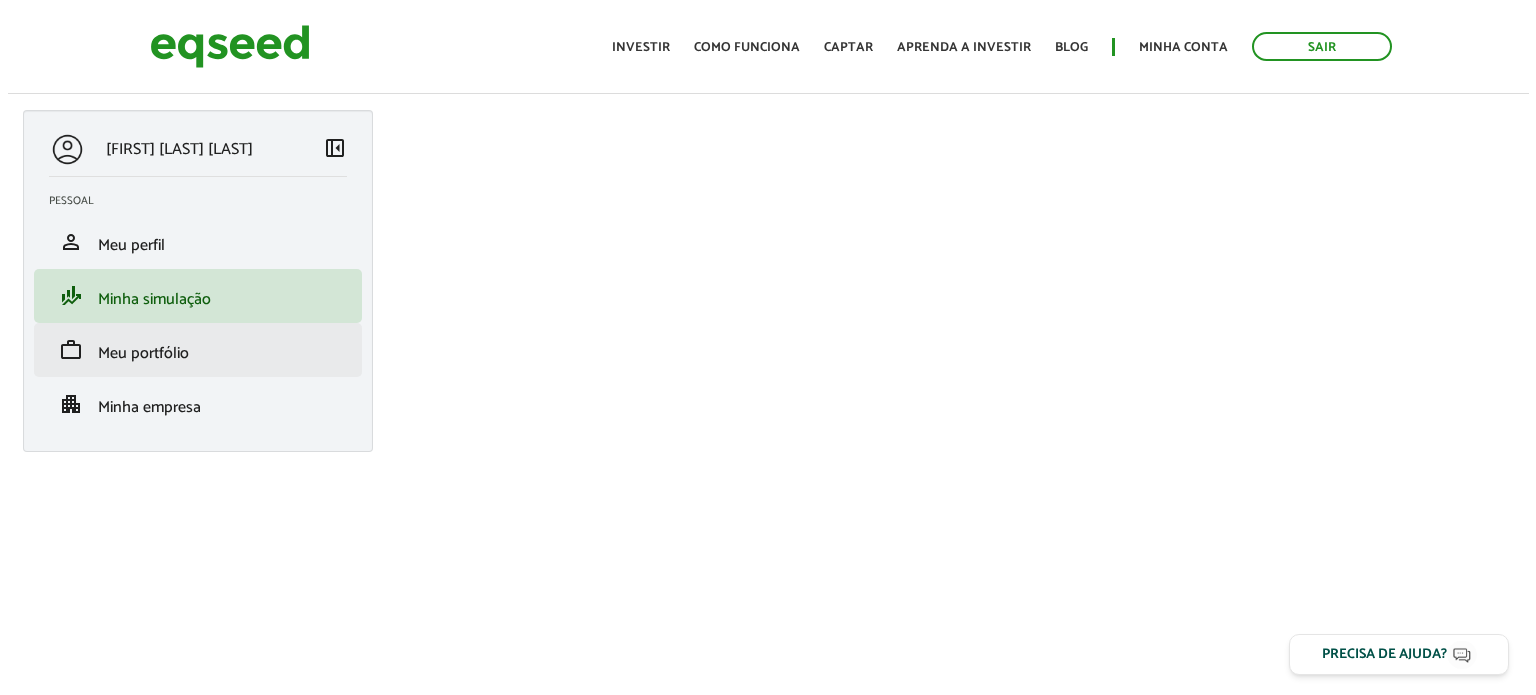 scroll, scrollTop: 0, scrollLeft: 0, axis: both 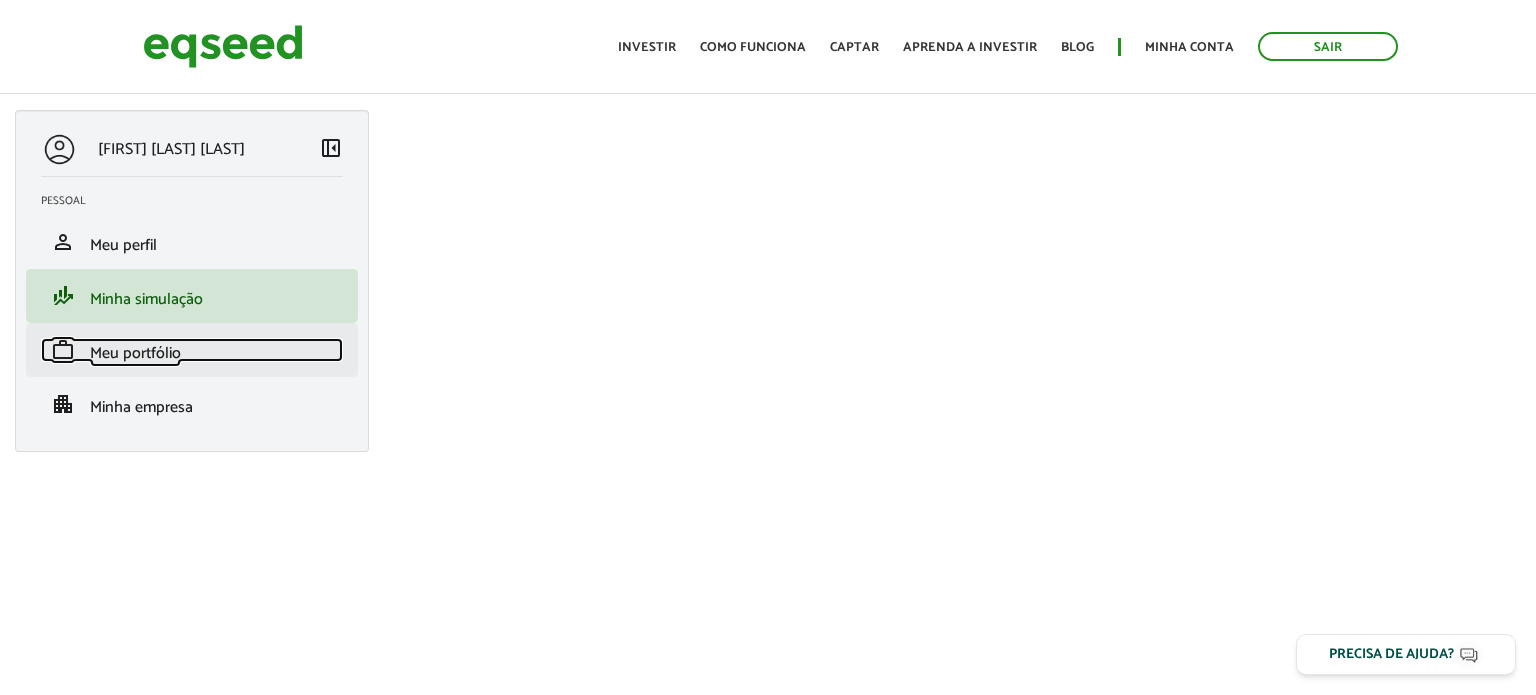 click on "Meu portfólio" at bounding box center (135, 353) 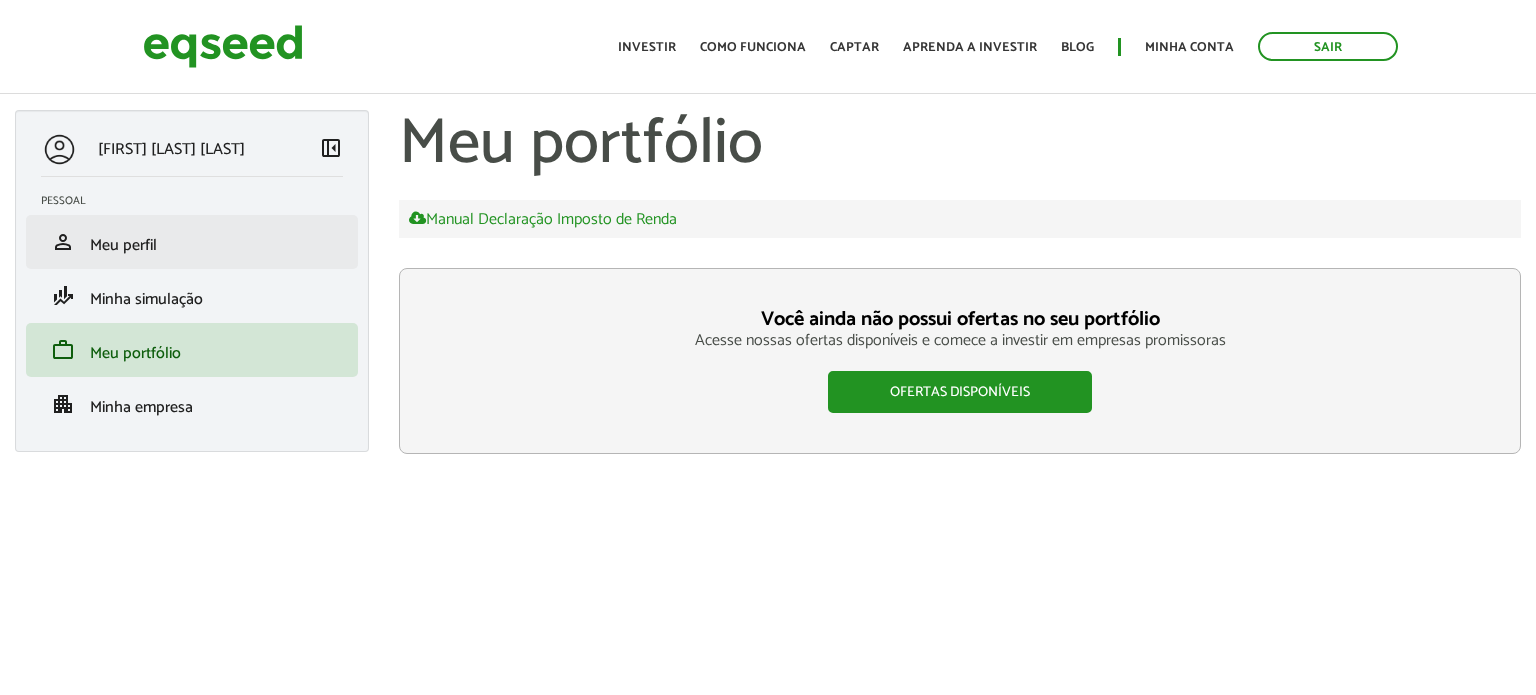 scroll, scrollTop: 0, scrollLeft: 0, axis: both 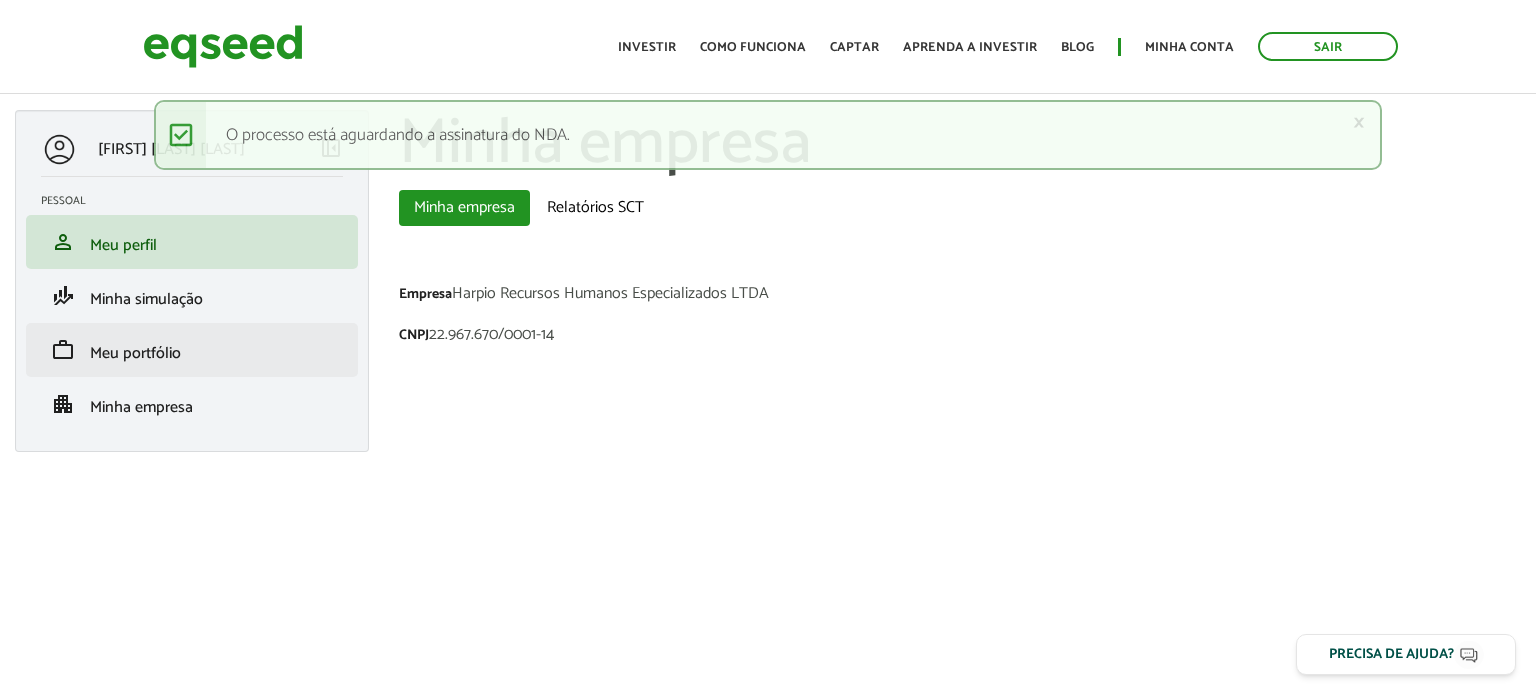 click on "work Meu portfólio" at bounding box center (192, 350) 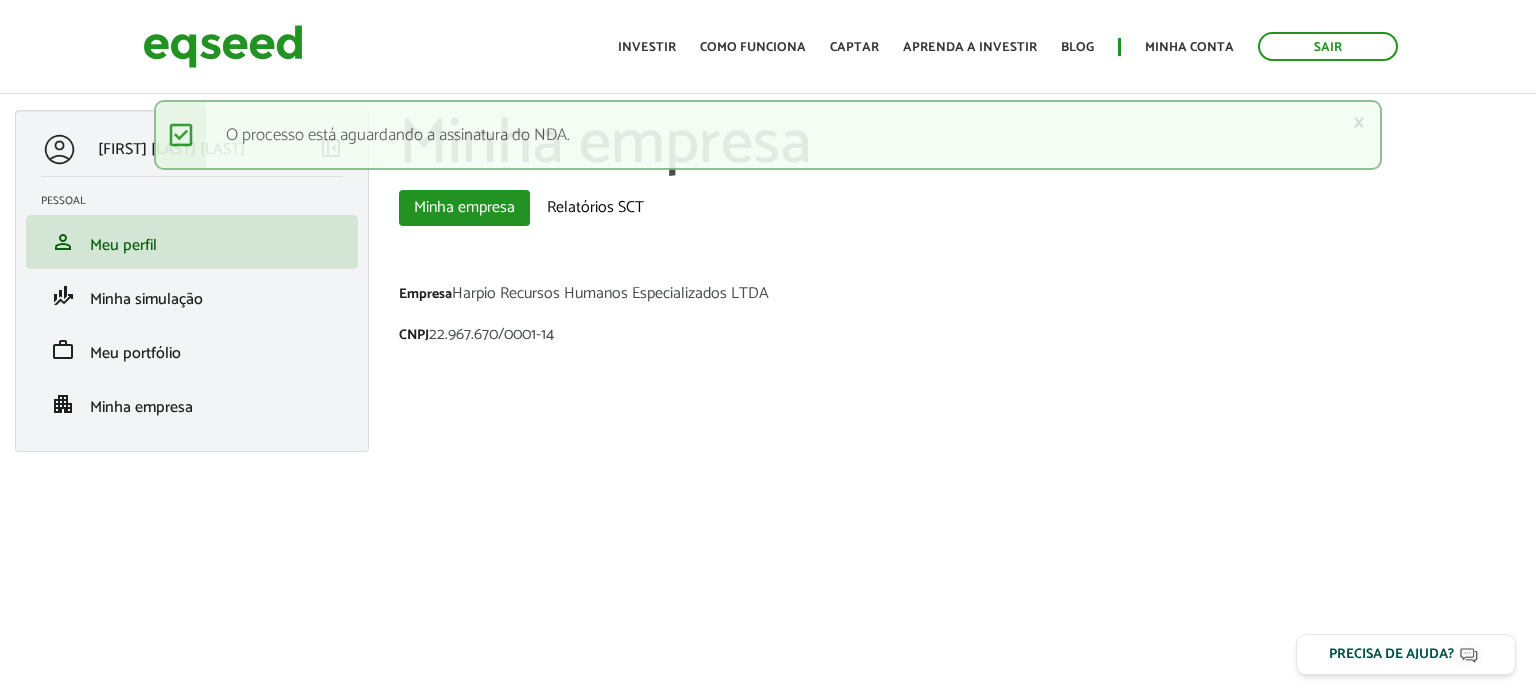click on "×
Mensagem de status
O processo está aguardando a assinatura do NDA." at bounding box center (768, 135) 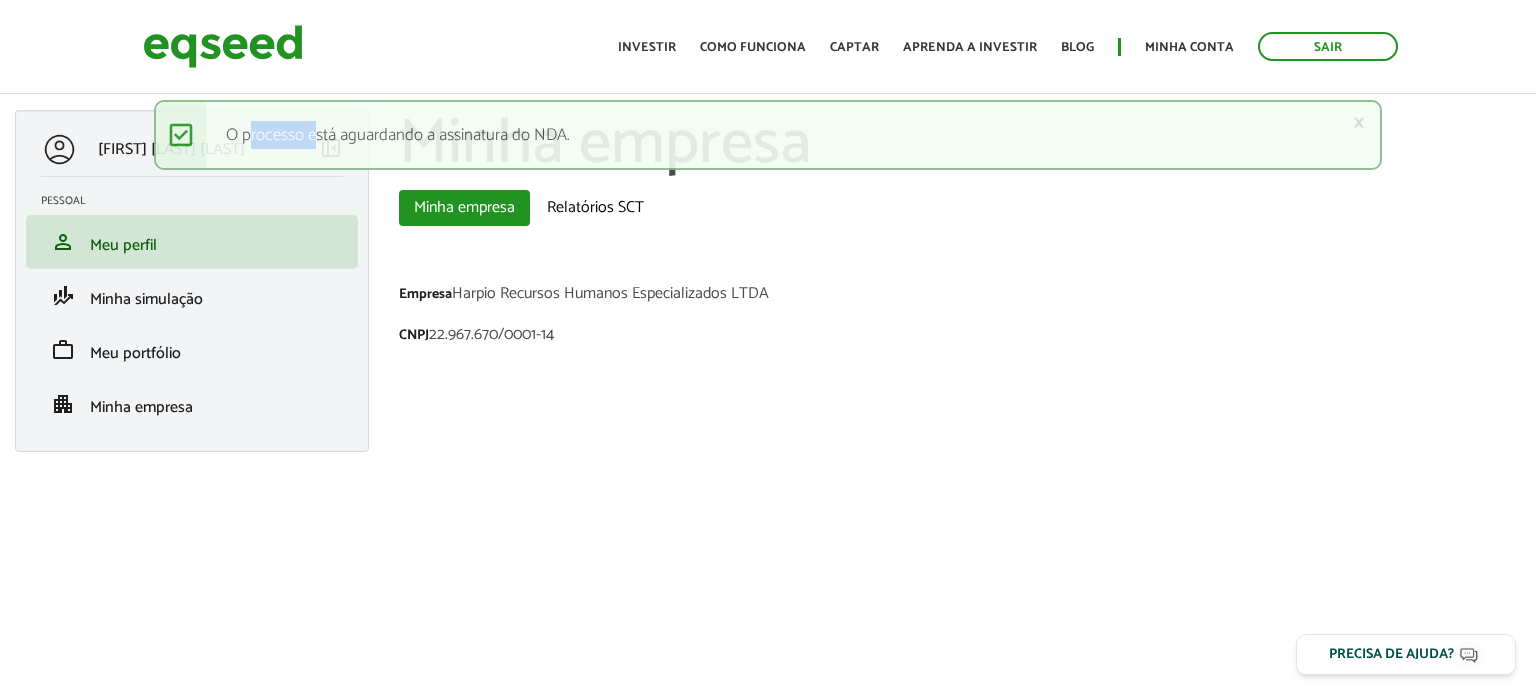 click on "×
Mensagem de status
O processo está aguardando a assinatura do NDA." at bounding box center (768, 135) 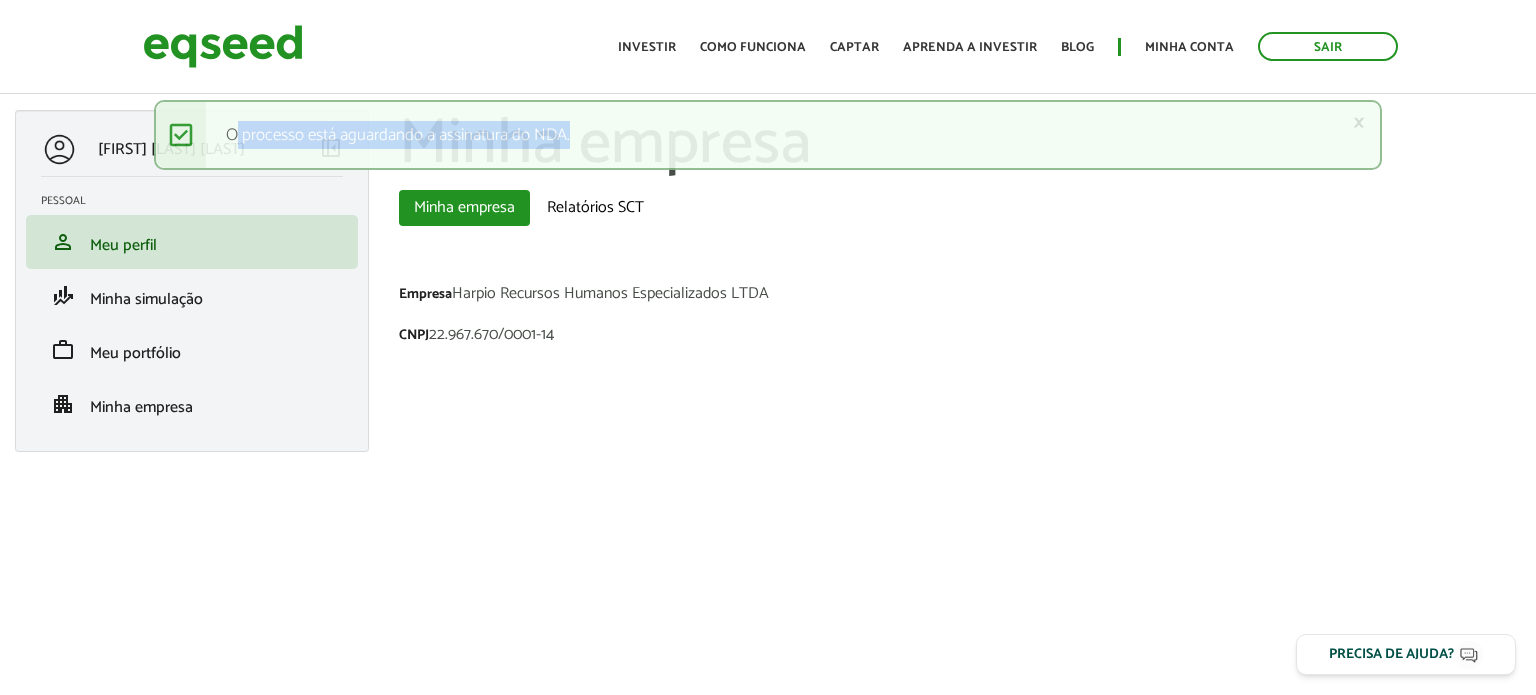 click on "×
Mensagem de status
O processo está aguardando a assinatura do NDA." at bounding box center [768, 135] 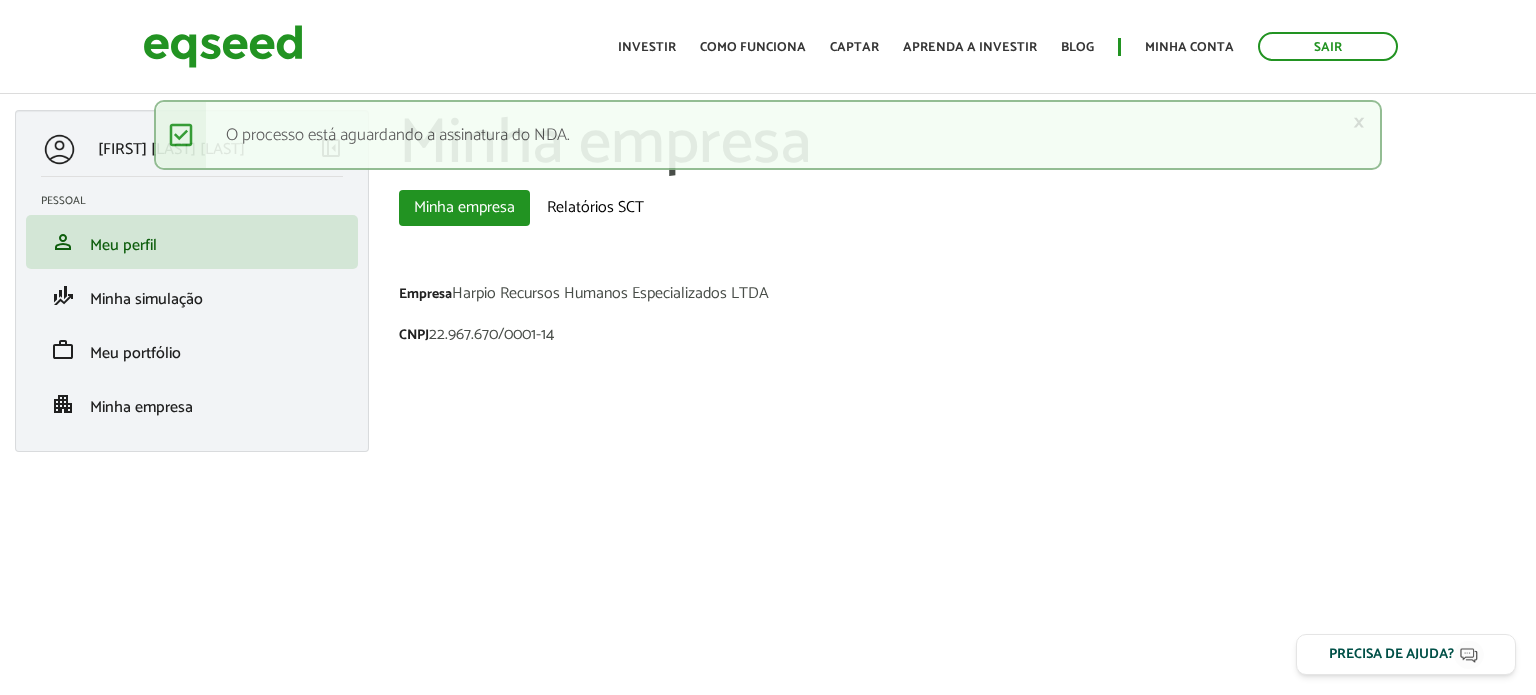 click on "Minha empresa
Abas primárias Minha empresa (aba ativa)
Relatórios SCT
Empresa
Harpio Recursos Humanos Especializados LTDA
CNPJ
22.967.670/0001-14
Voltar" at bounding box center [960, 241] 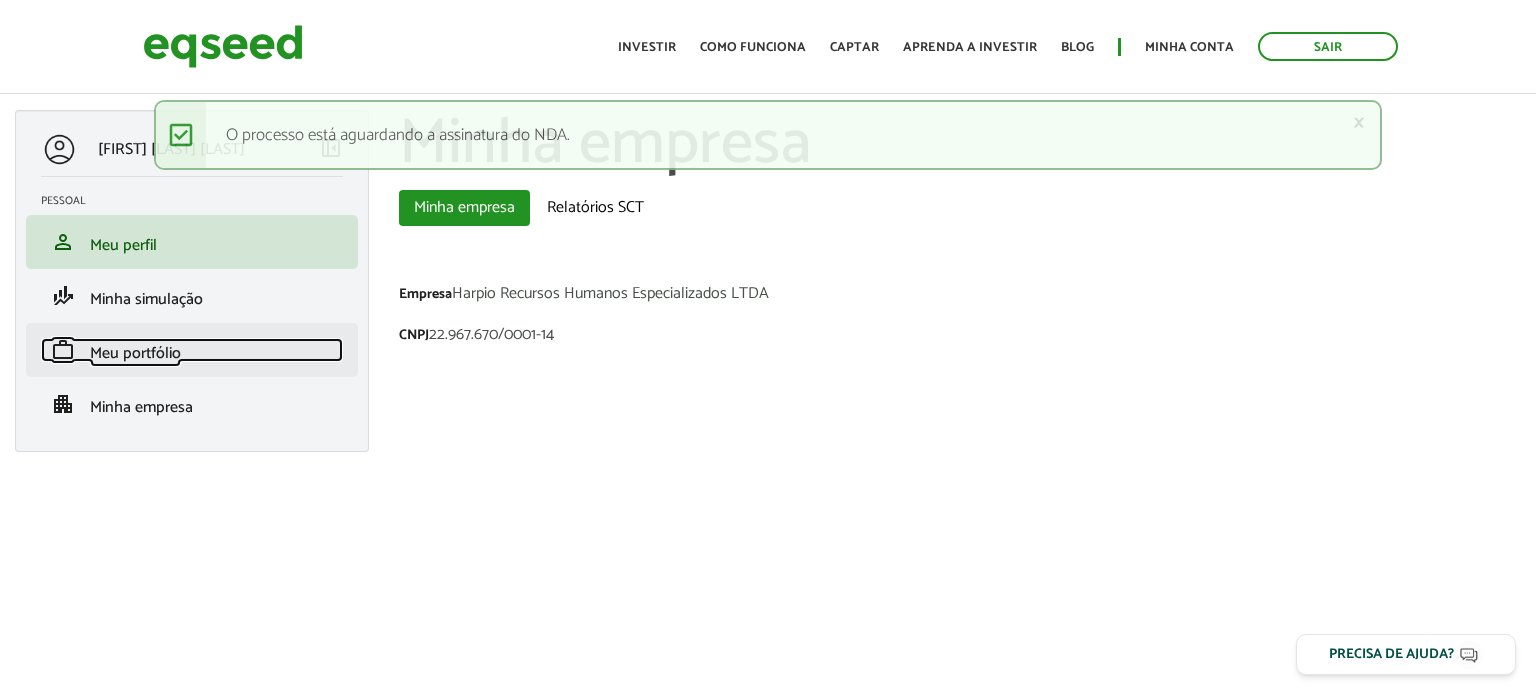 click on "Meu portfólio" at bounding box center (135, 353) 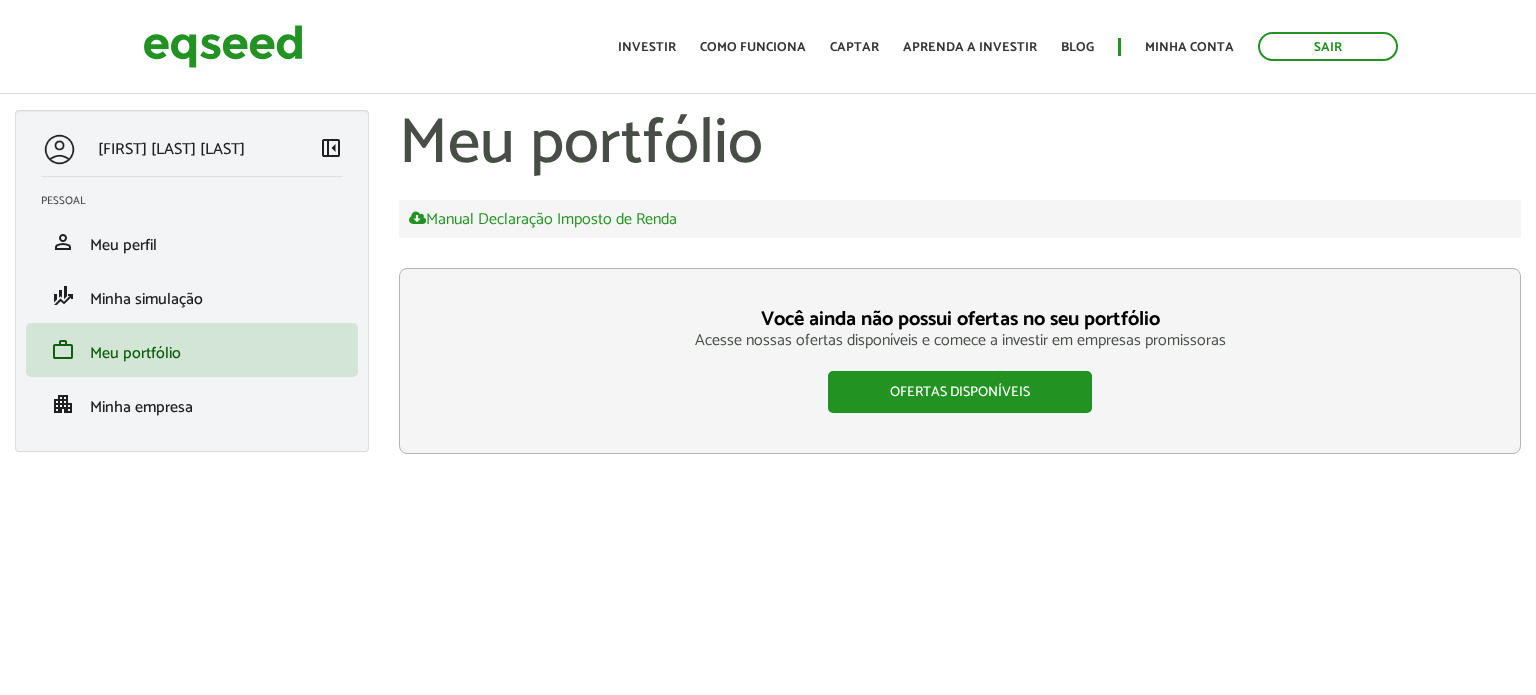 scroll, scrollTop: 0, scrollLeft: 0, axis: both 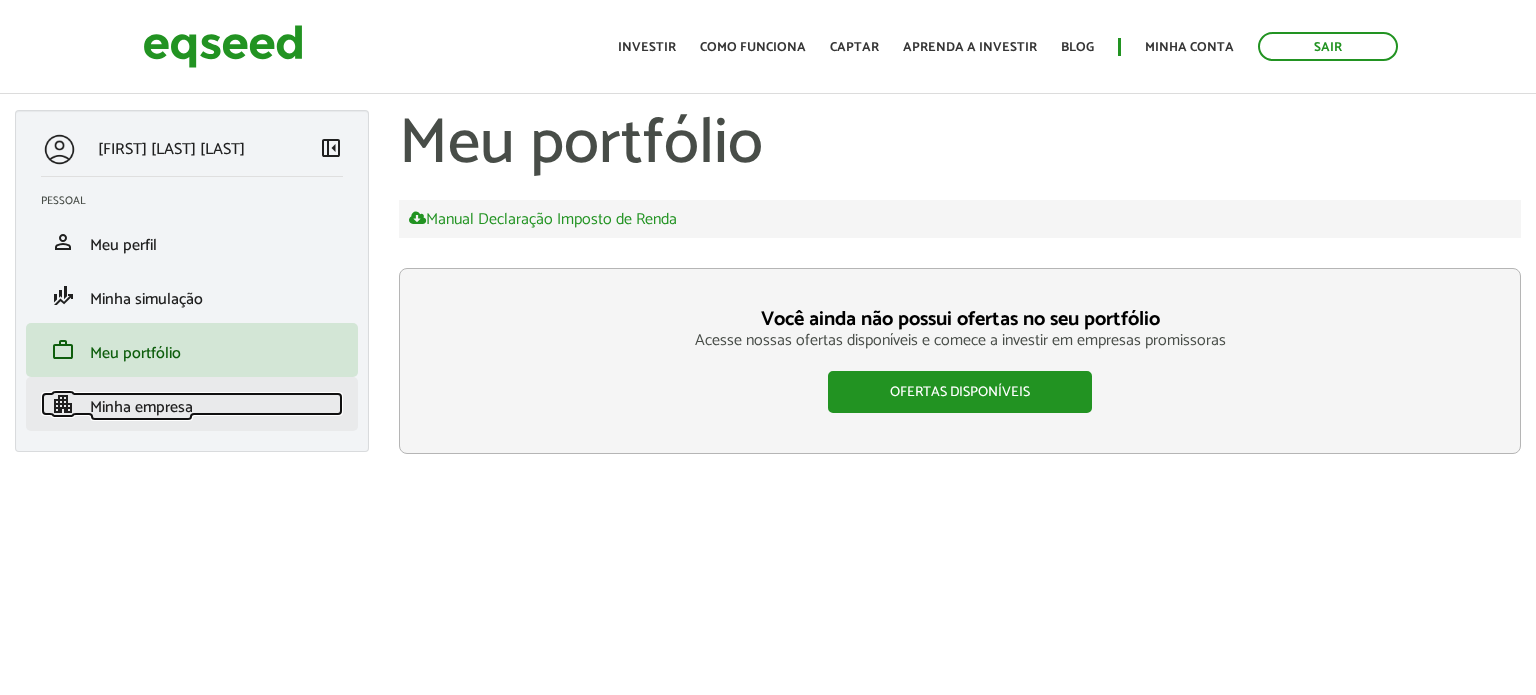 click on "Minha empresa" at bounding box center (141, 407) 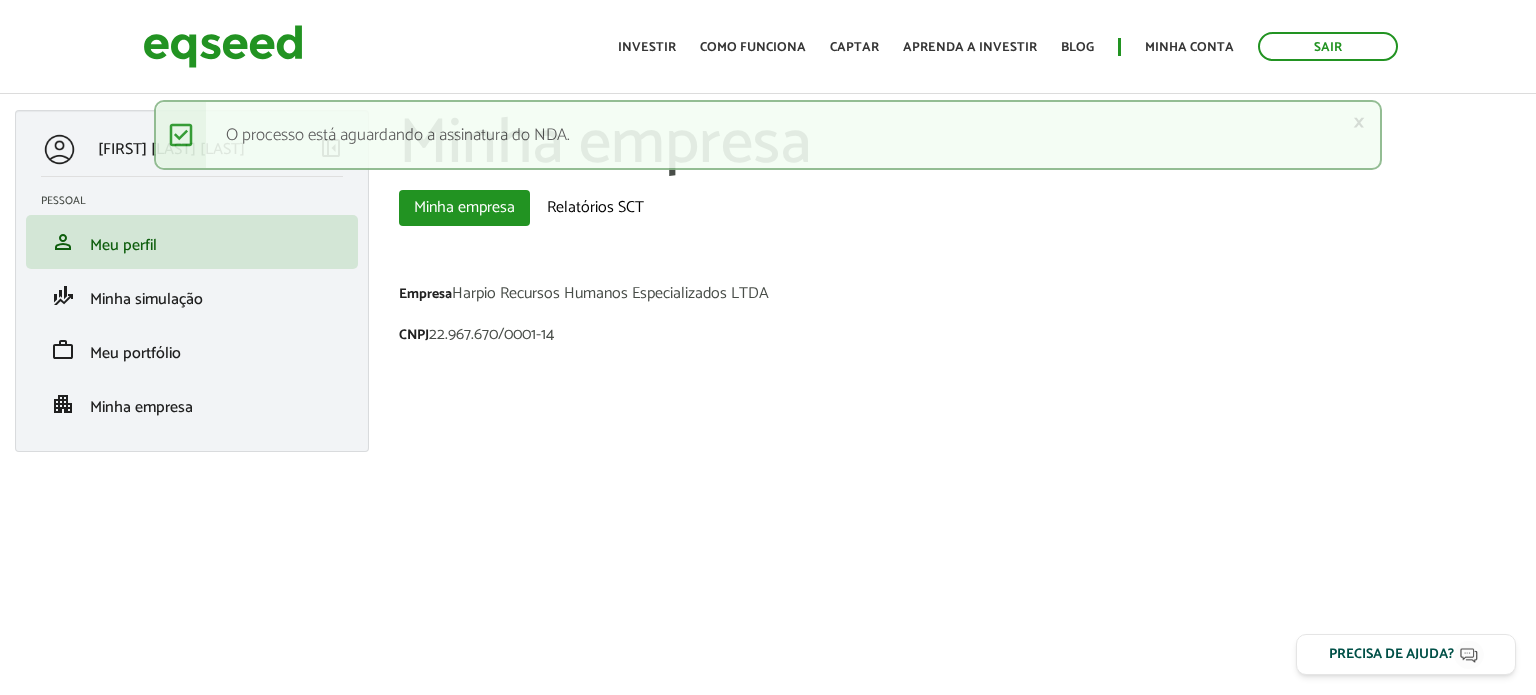 scroll, scrollTop: 0, scrollLeft: 0, axis: both 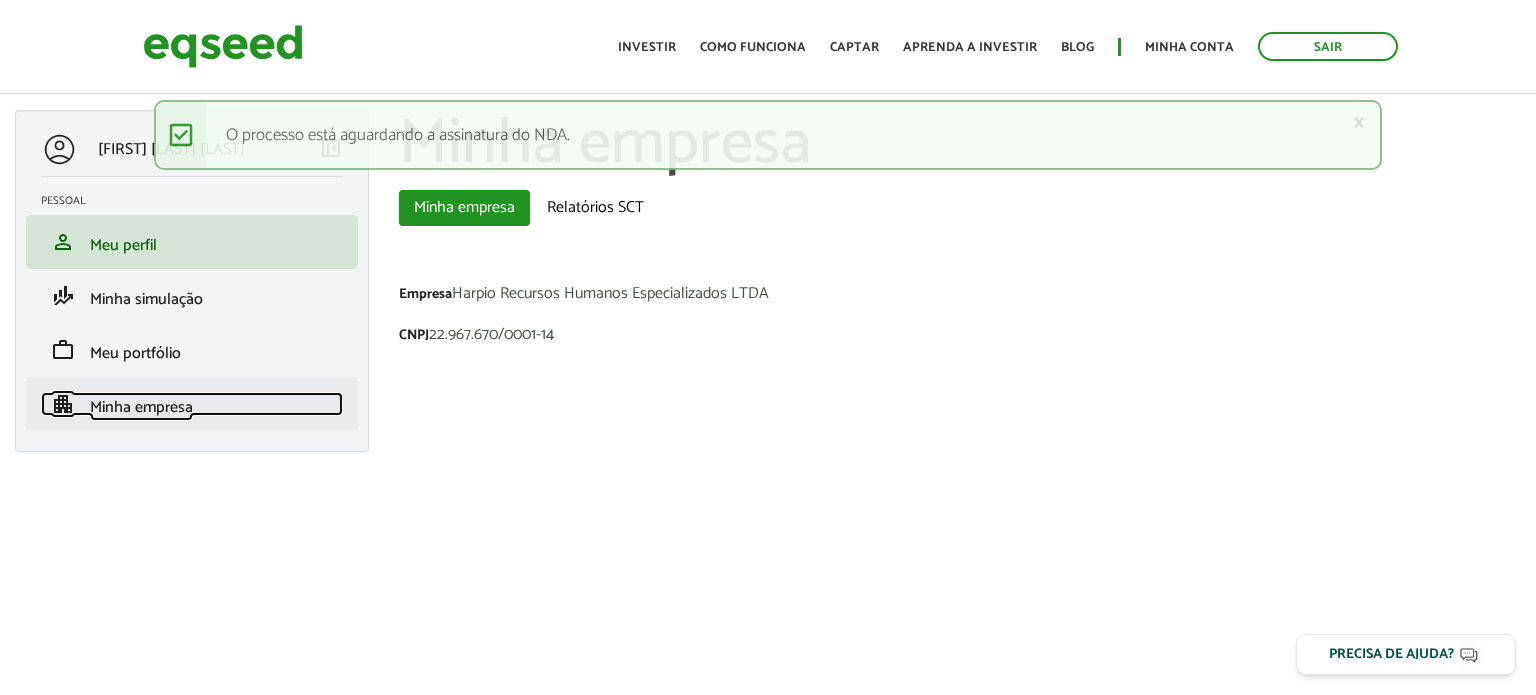 click on "Minha empresa" at bounding box center [141, 407] 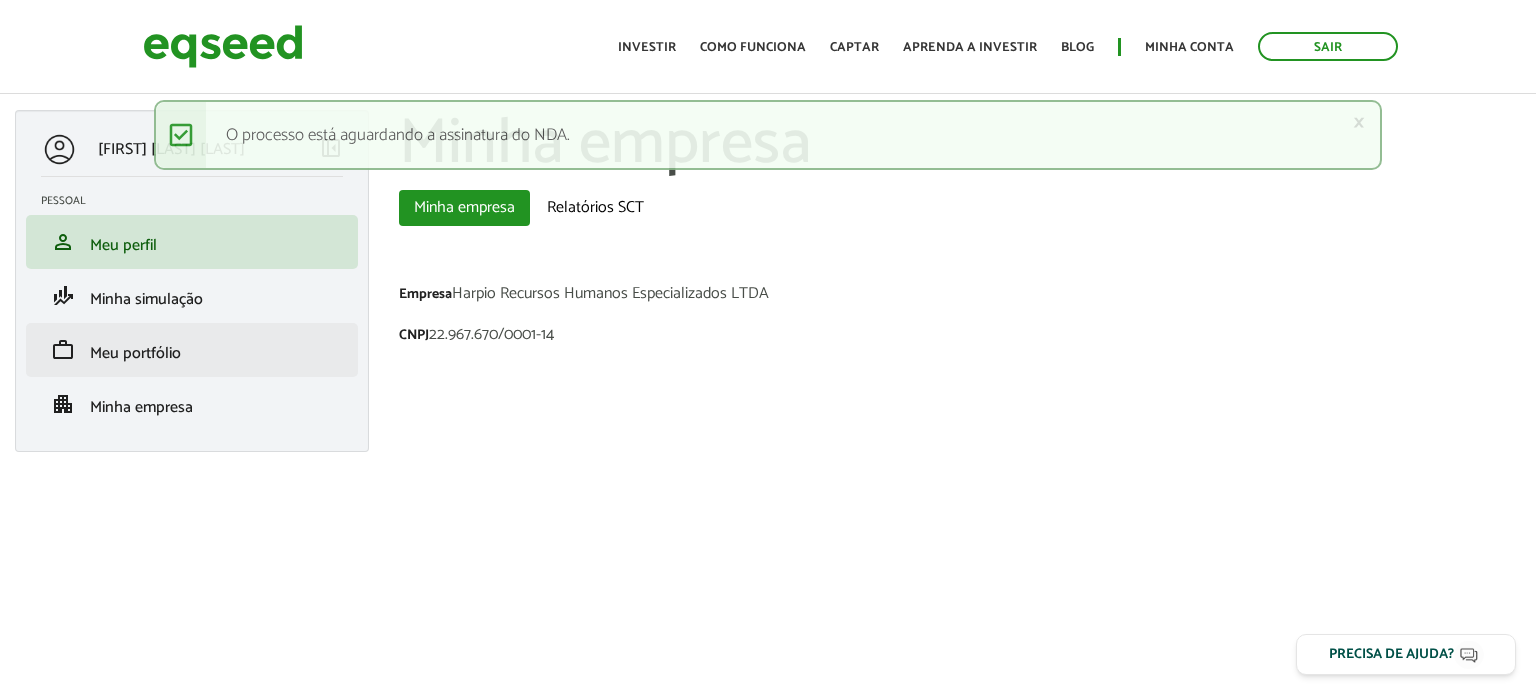 scroll, scrollTop: 0, scrollLeft: 0, axis: both 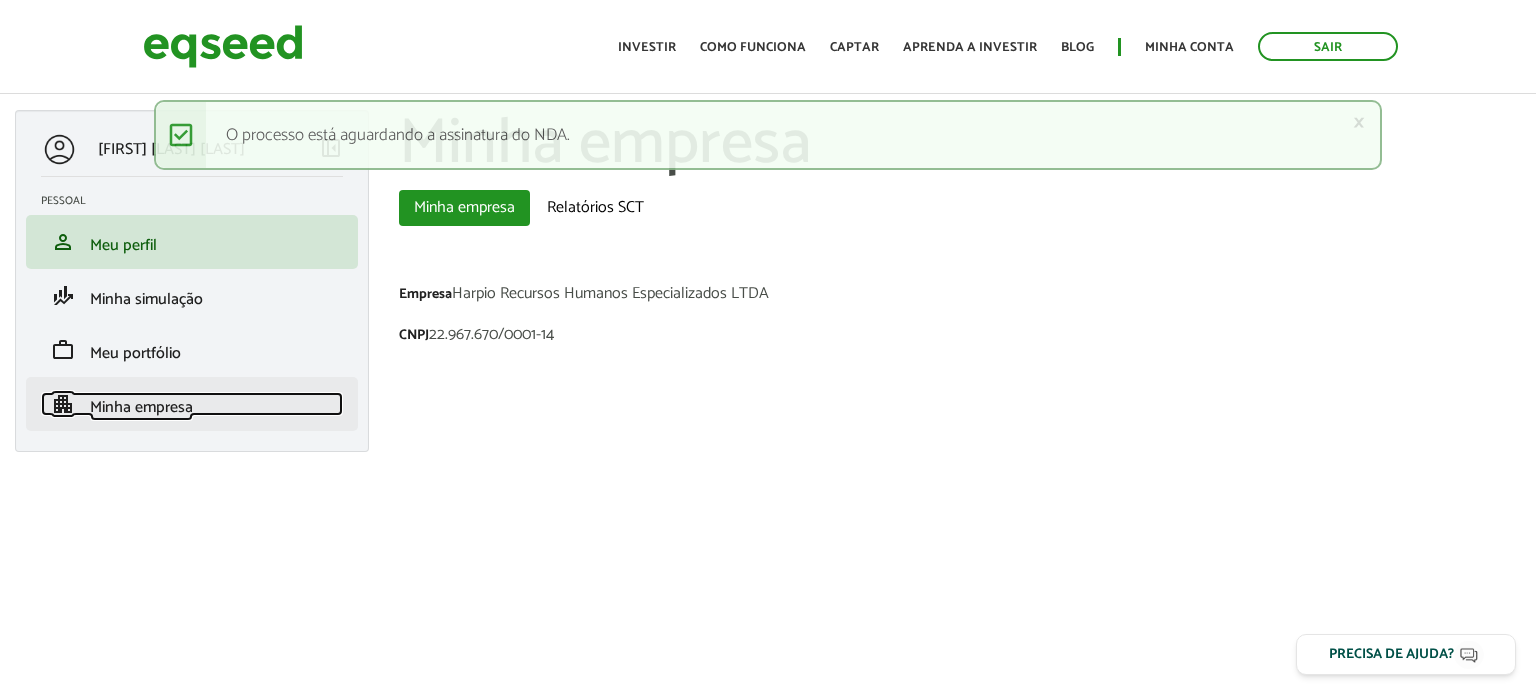 click on "Minha empresa" at bounding box center (141, 407) 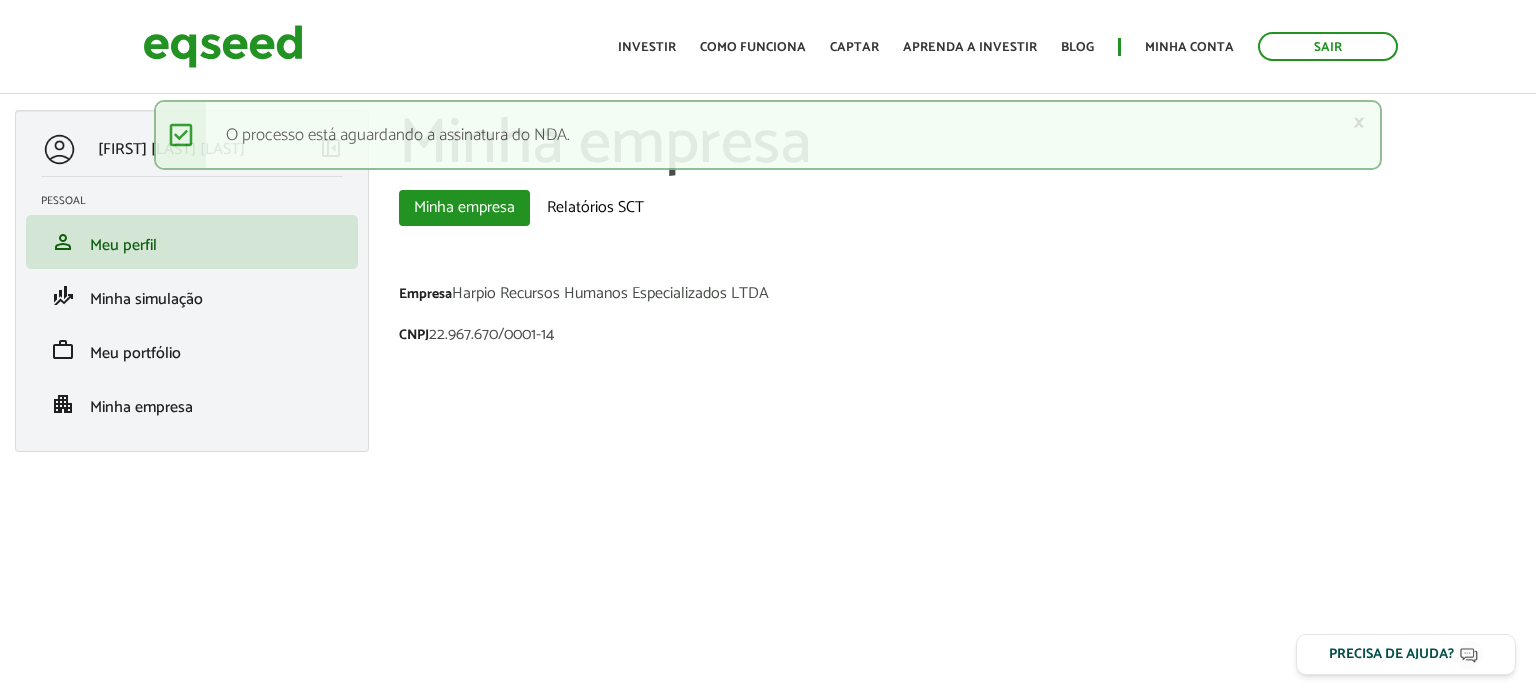 scroll, scrollTop: 0, scrollLeft: 0, axis: both 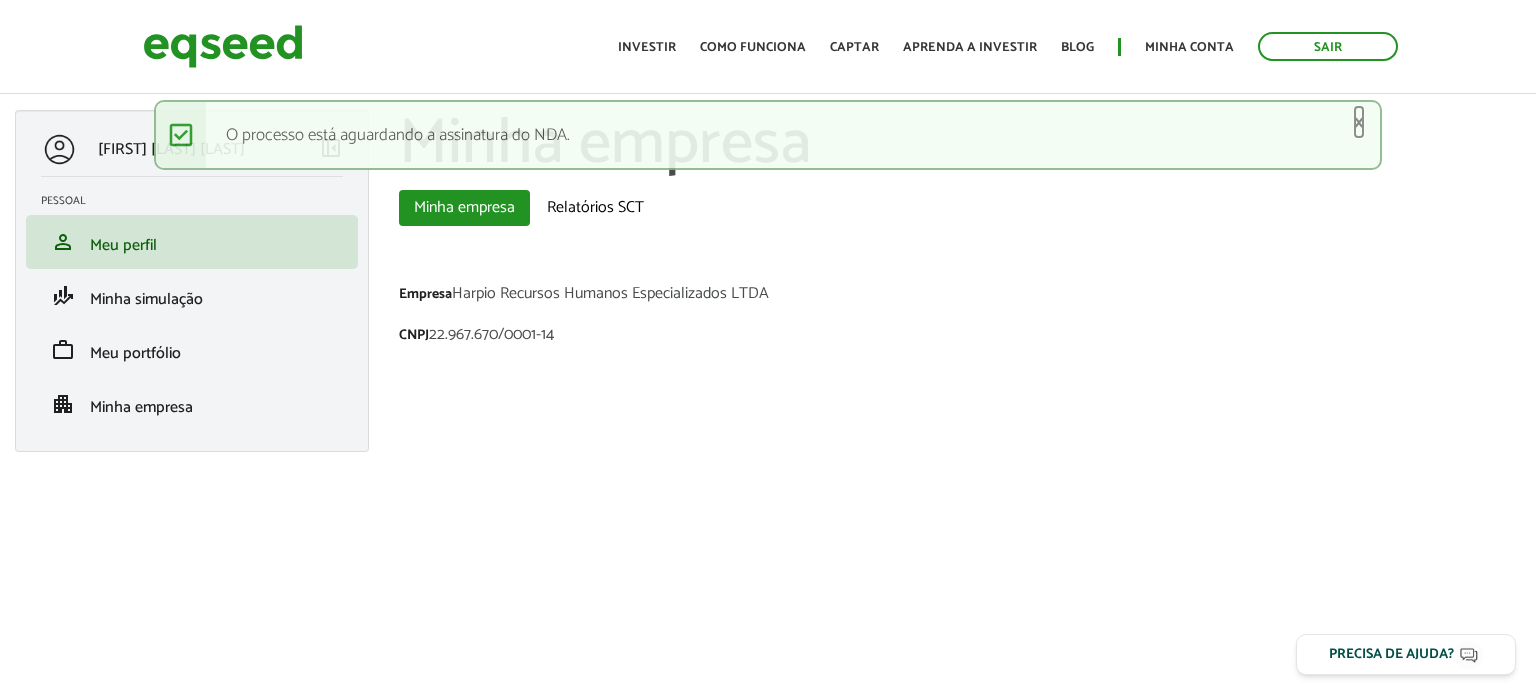 click on "×" at bounding box center (1359, 122) 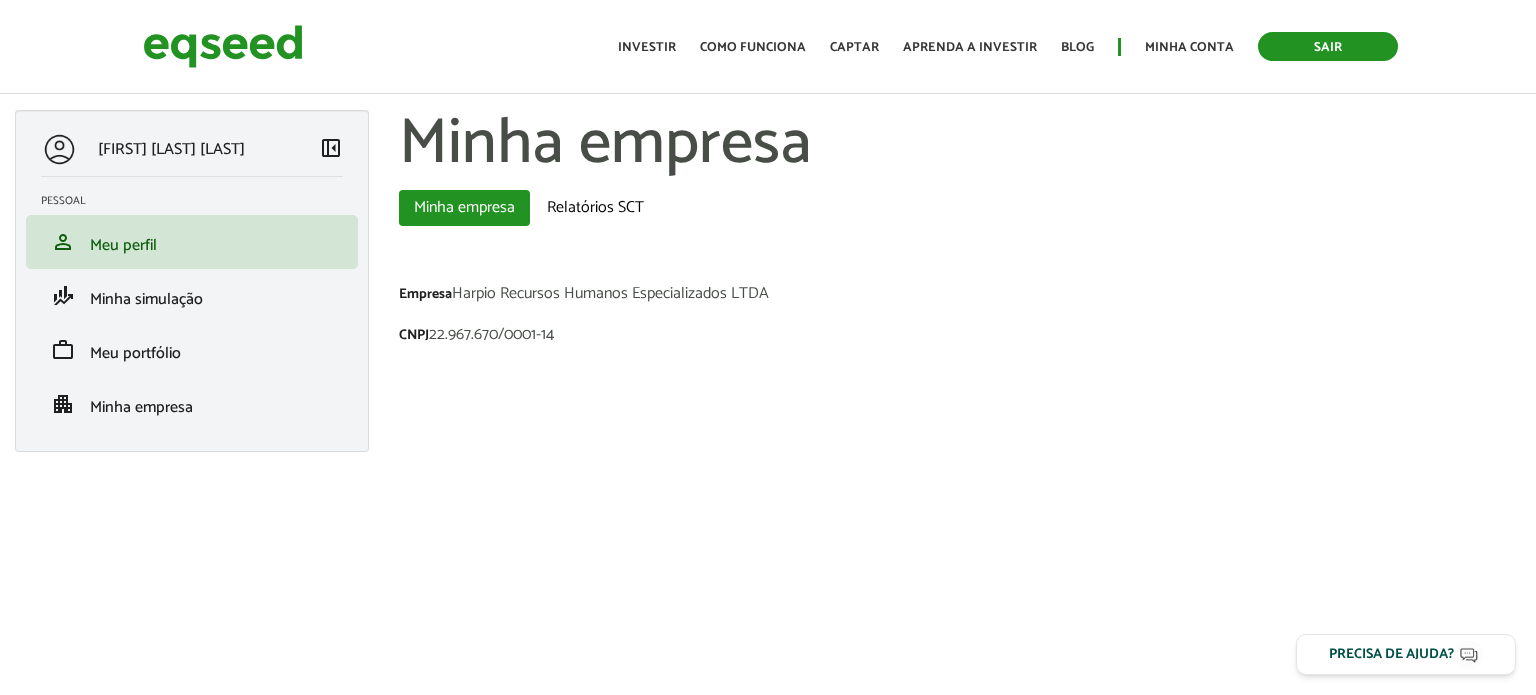 click on "Sair" at bounding box center [1328, 46] 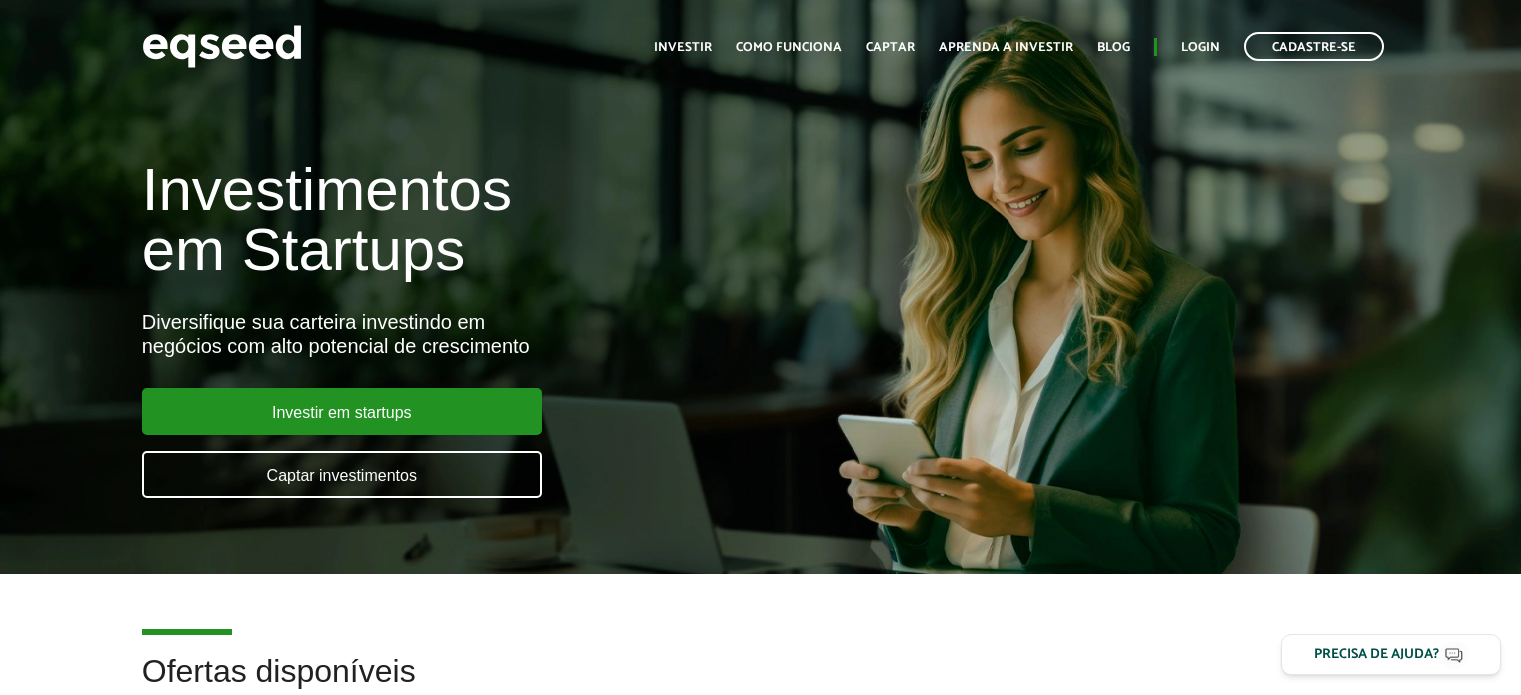 scroll, scrollTop: 0, scrollLeft: 0, axis: both 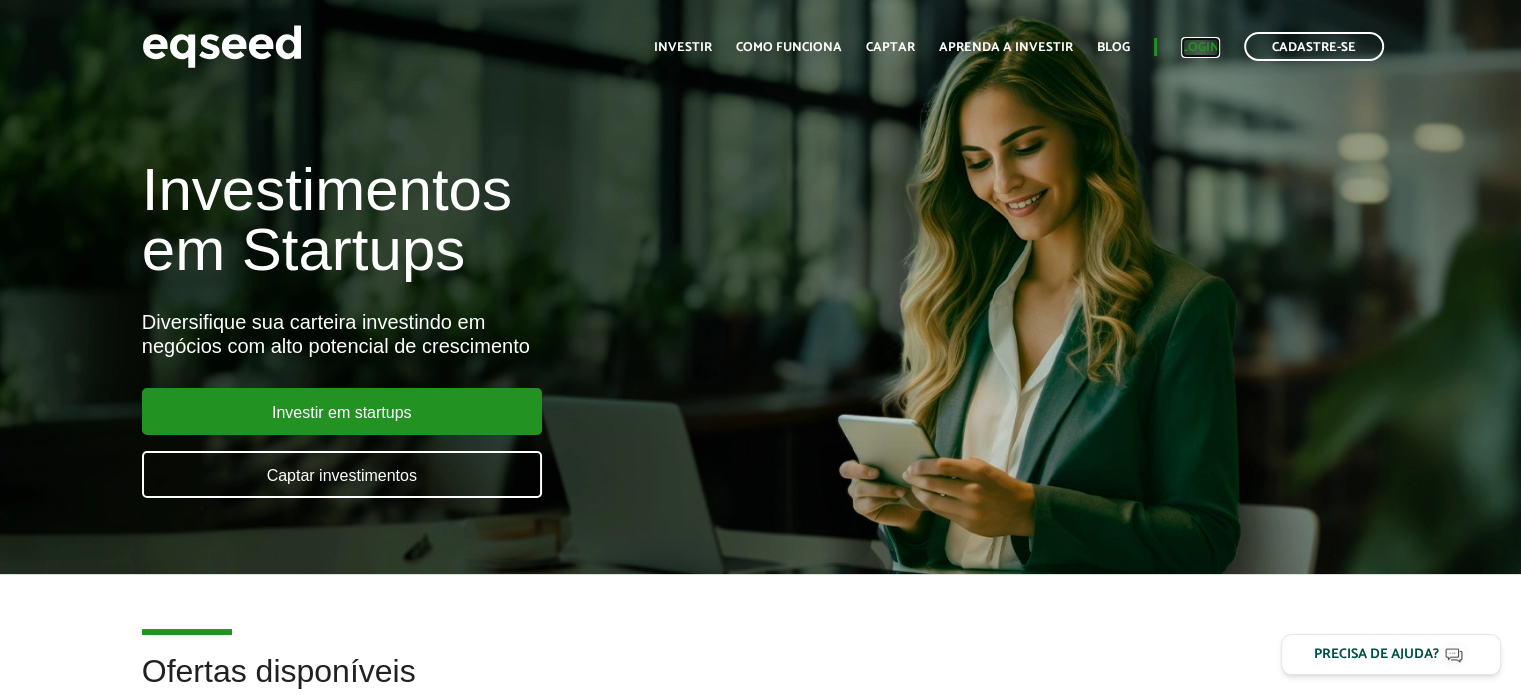 click on "Login" at bounding box center [1200, 47] 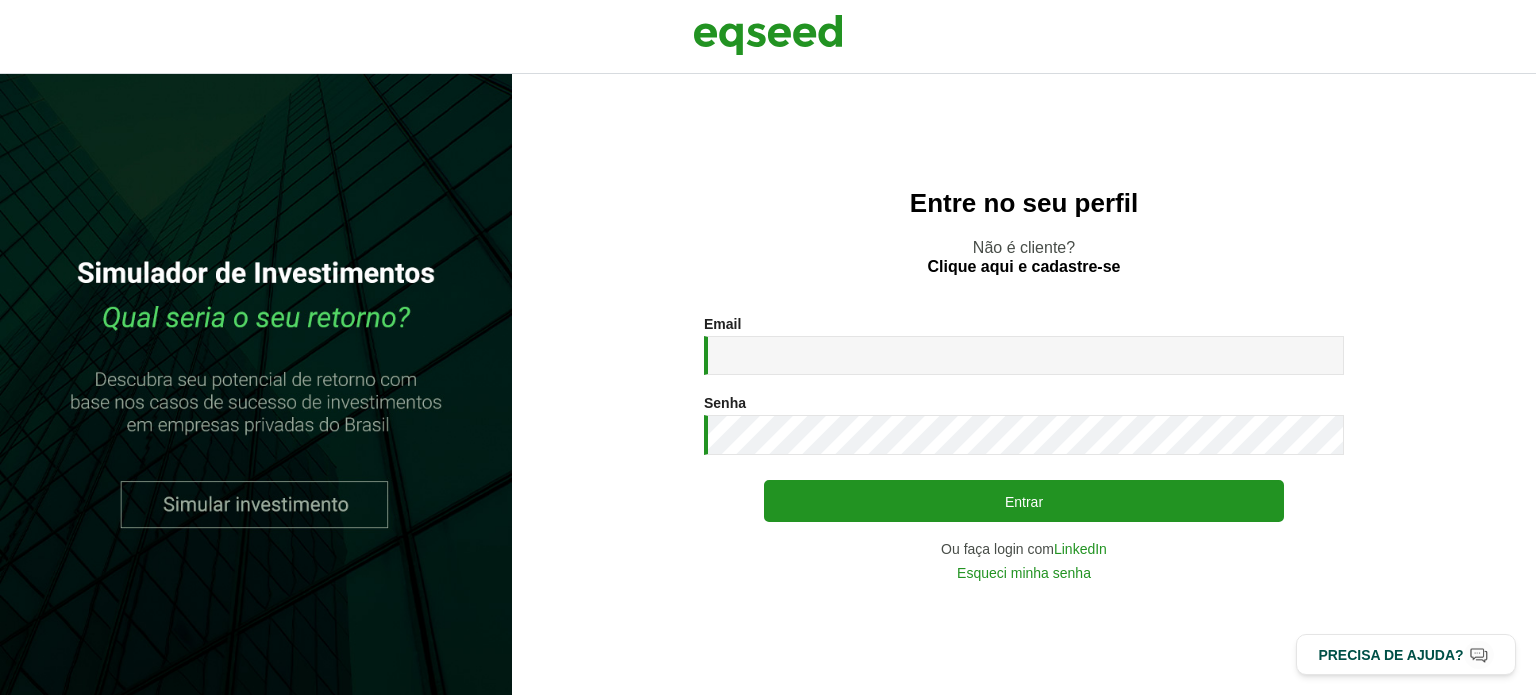 scroll, scrollTop: 0, scrollLeft: 0, axis: both 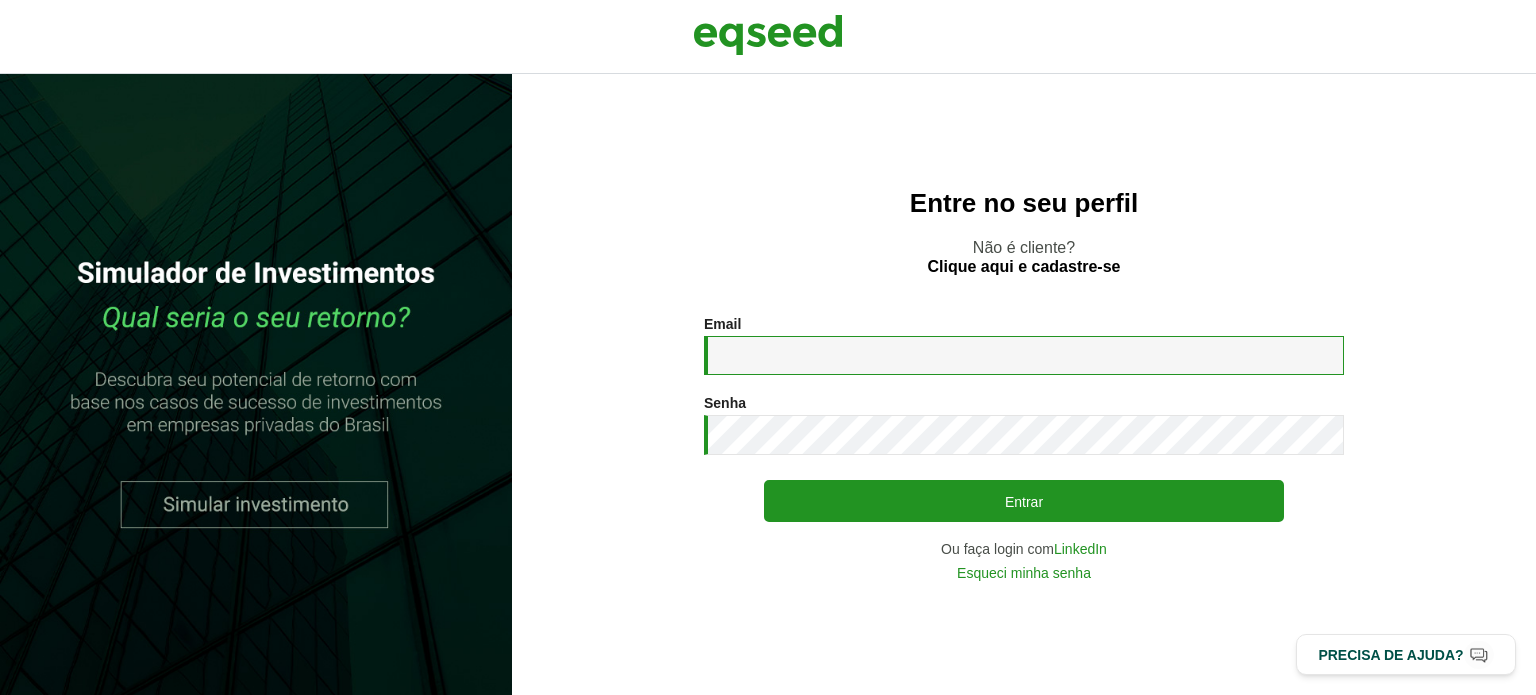 drag, startPoint x: 720, startPoint y: 336, endPoint x: 733, endPoint y: 343, distance: 14.764823 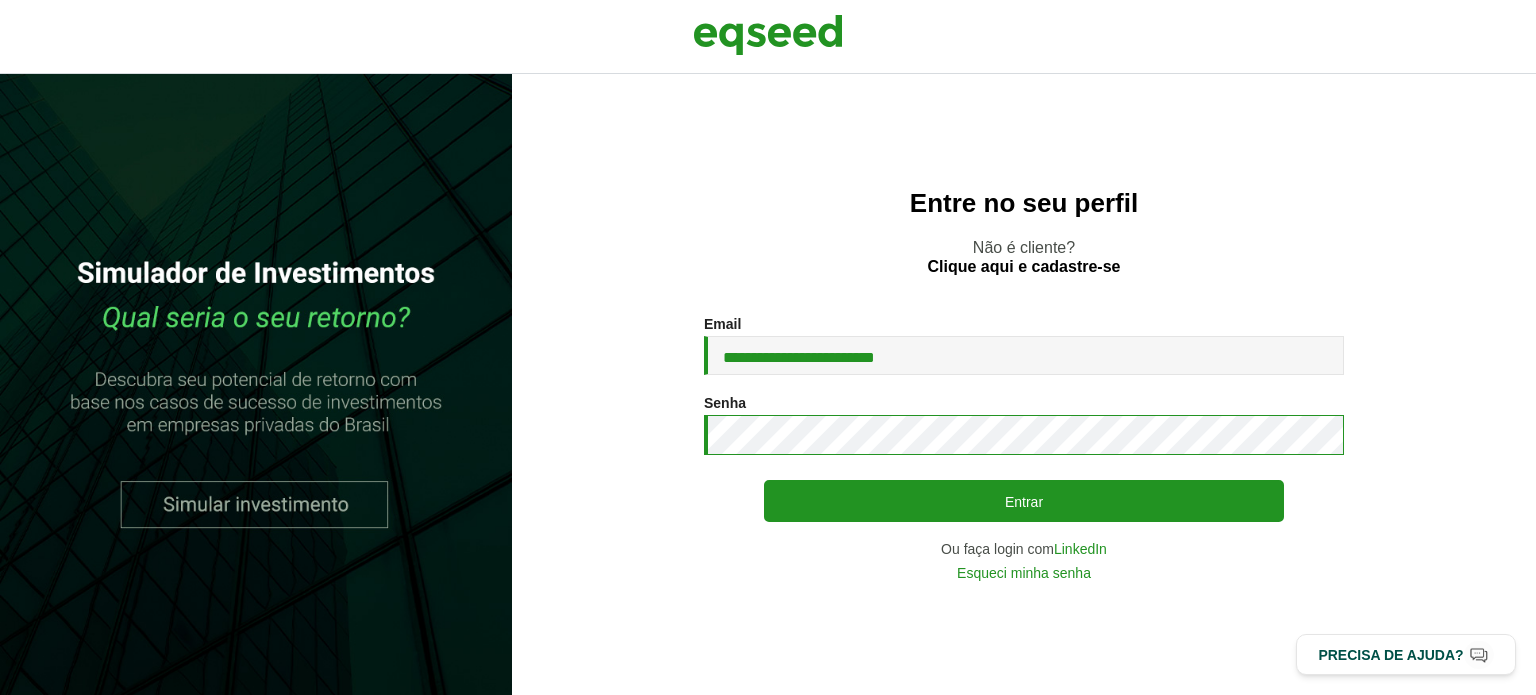 click on "Entrar" at bounding box center (1024, 501) 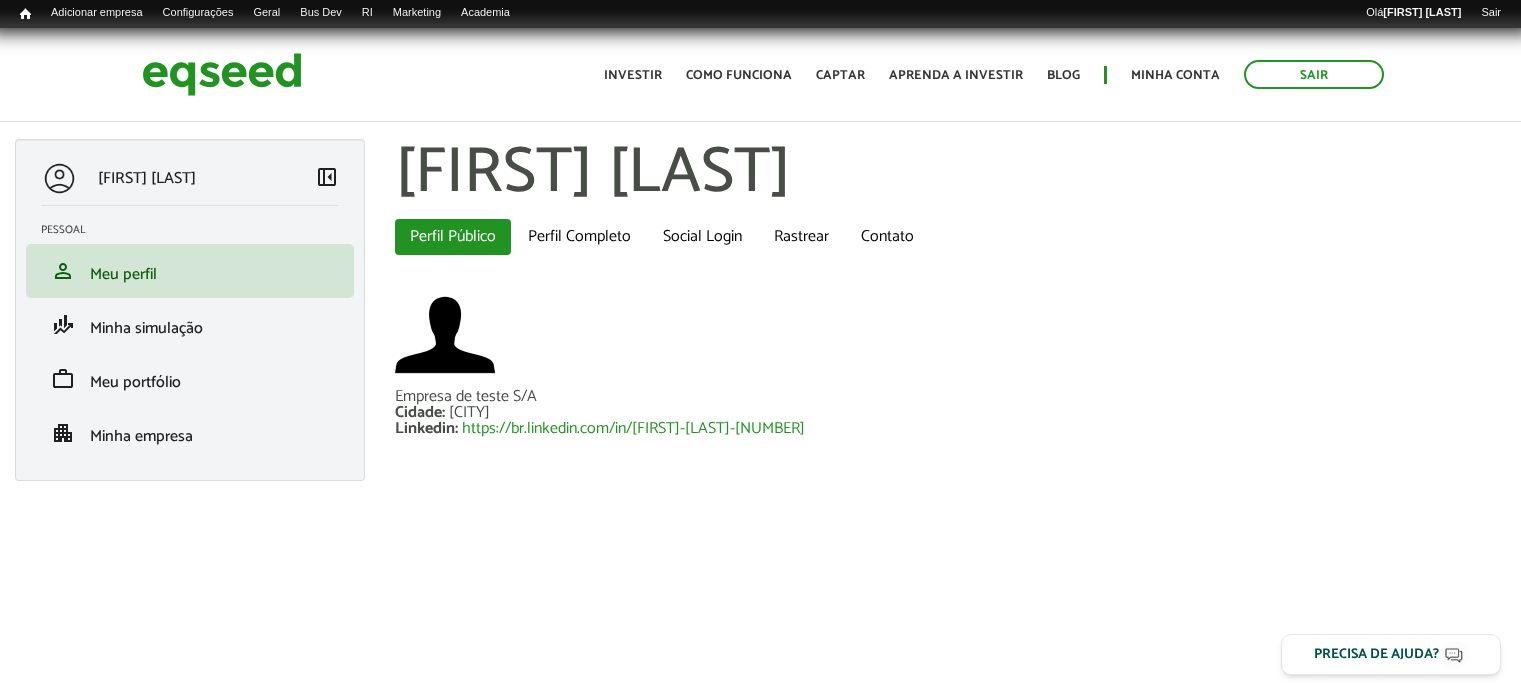 scroll, scrollTop: 0, scrollLeft: 0, axis: both 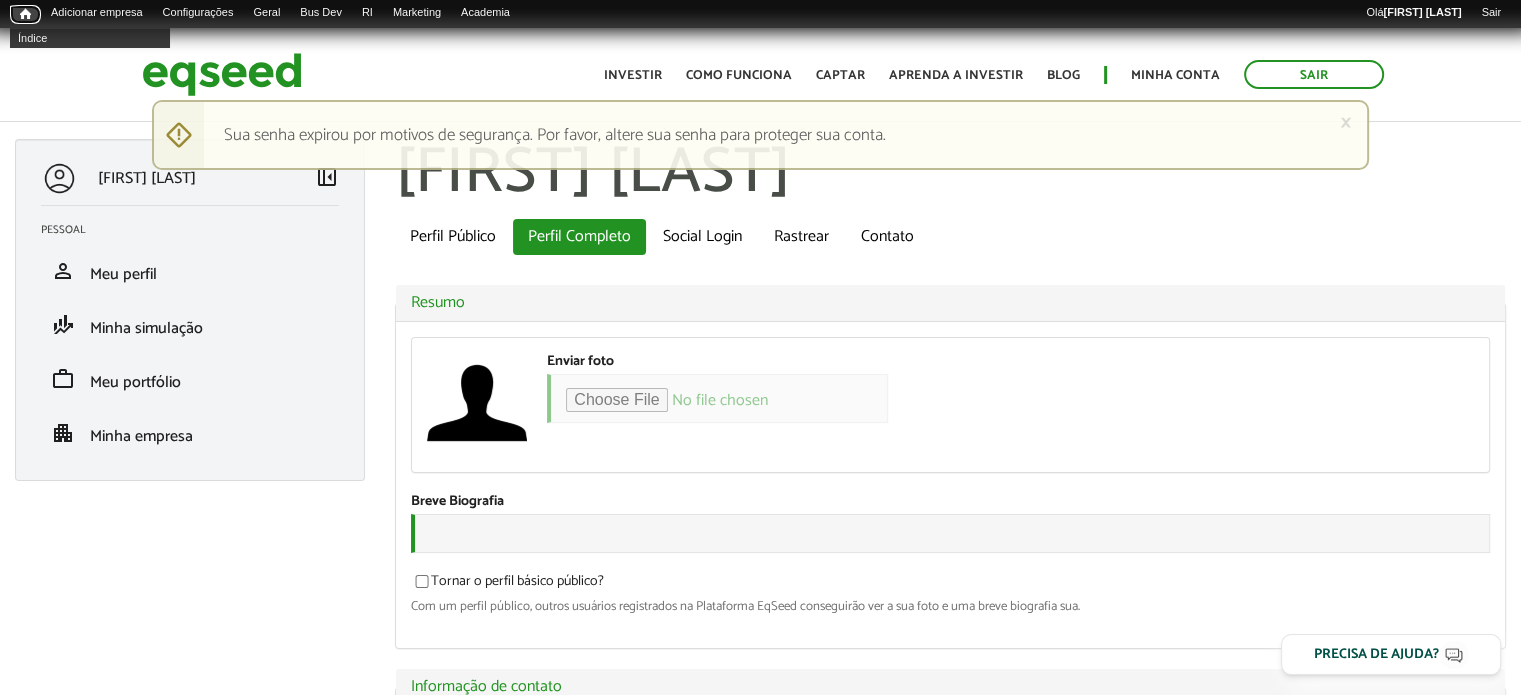 click on "Início" at bounding box center [25, 14] 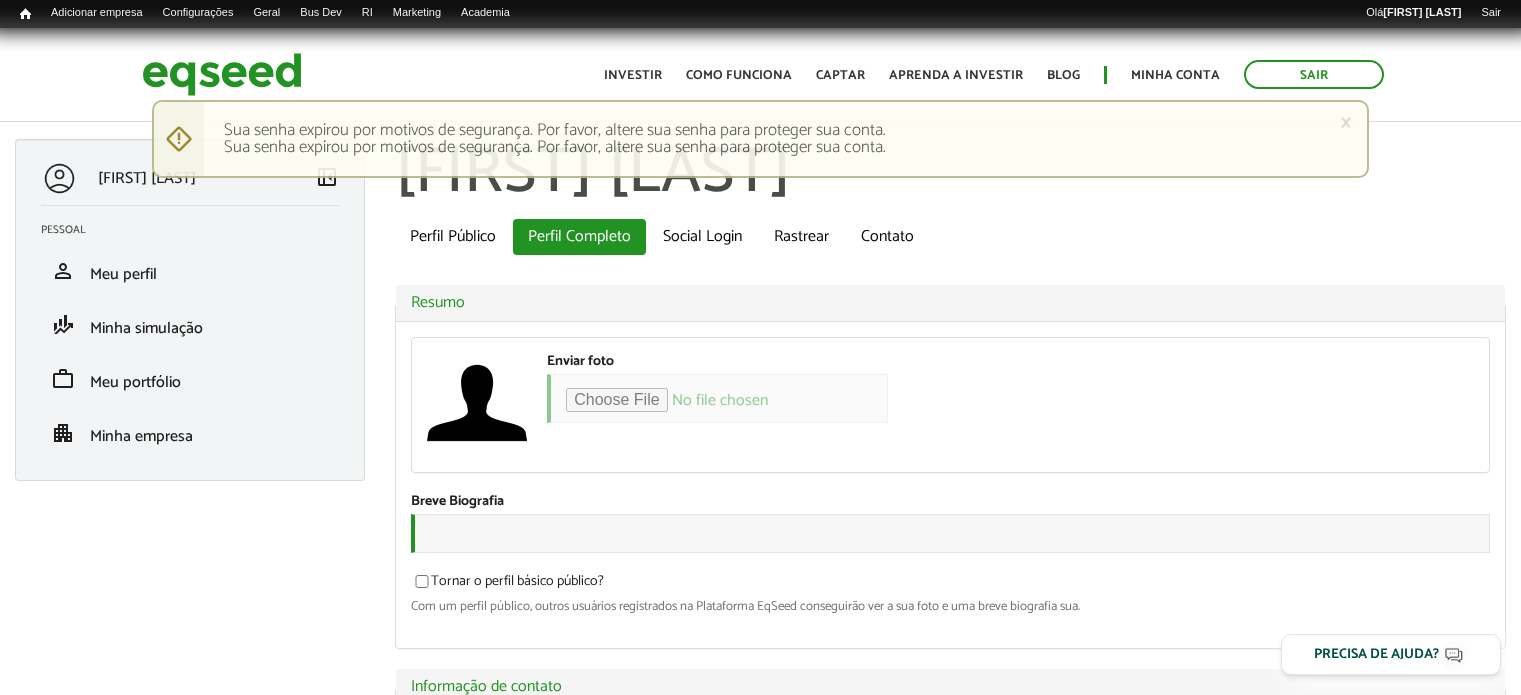 scroll, scrollTop: 0, scrollLeft: 0, axis: both 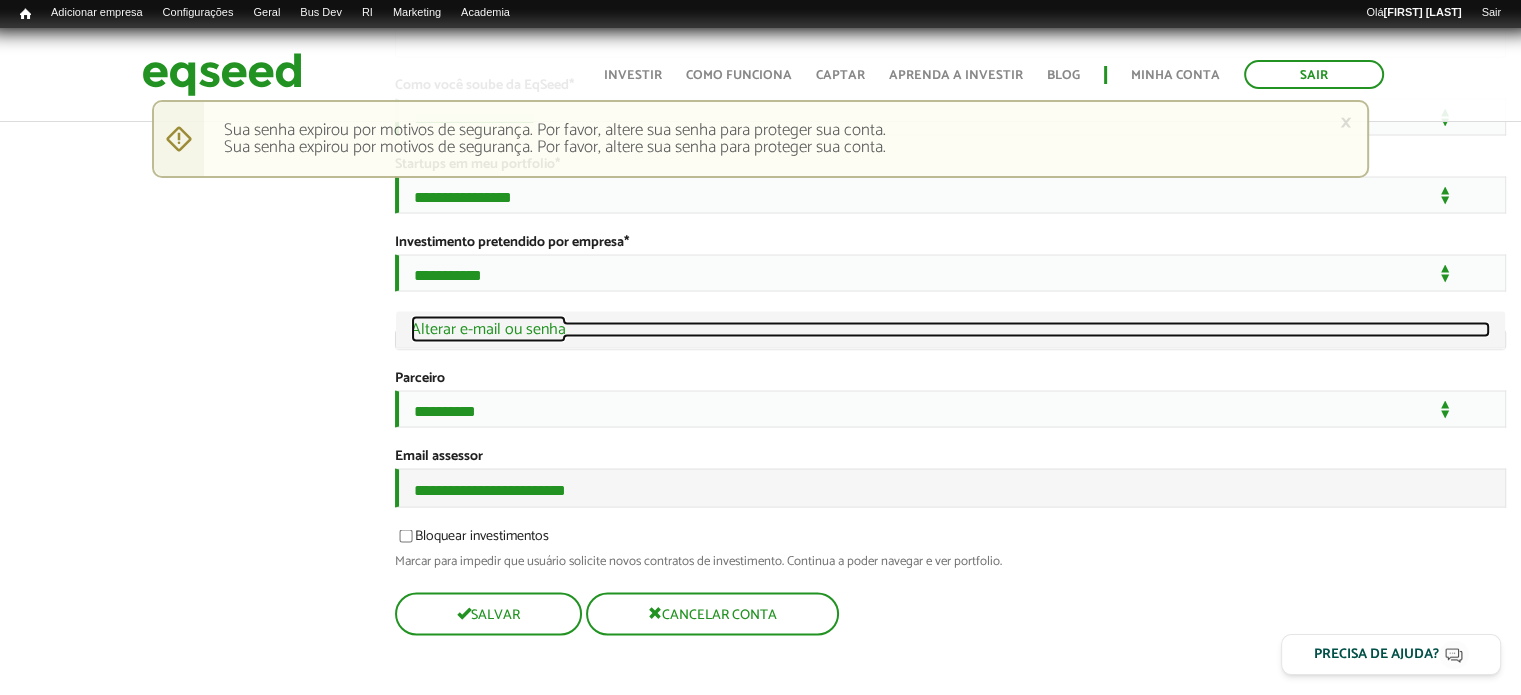 click on "Ocultar Alterar e-mail ou senha" at bounding box center [950, 329] 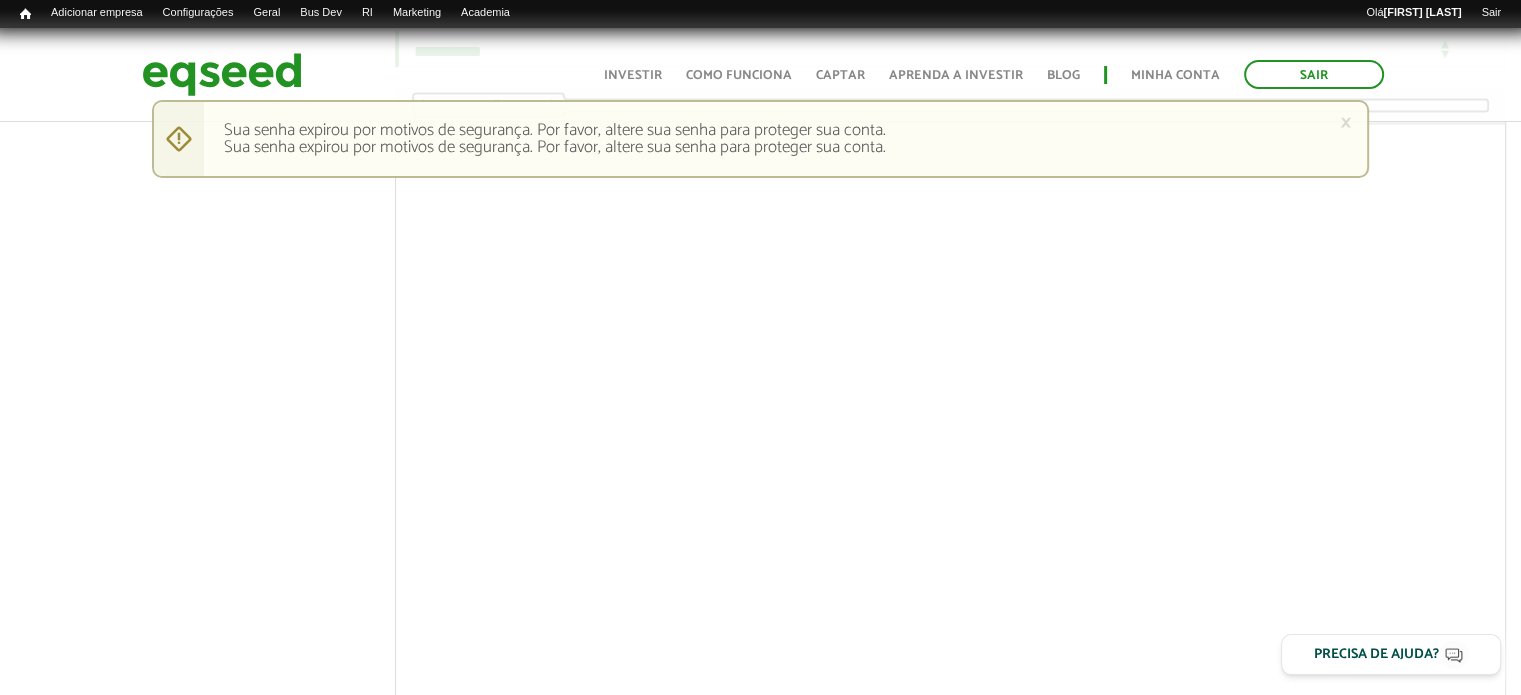 scroll, scrollTop: 4179, scrollLeft: 0, axis: vertical 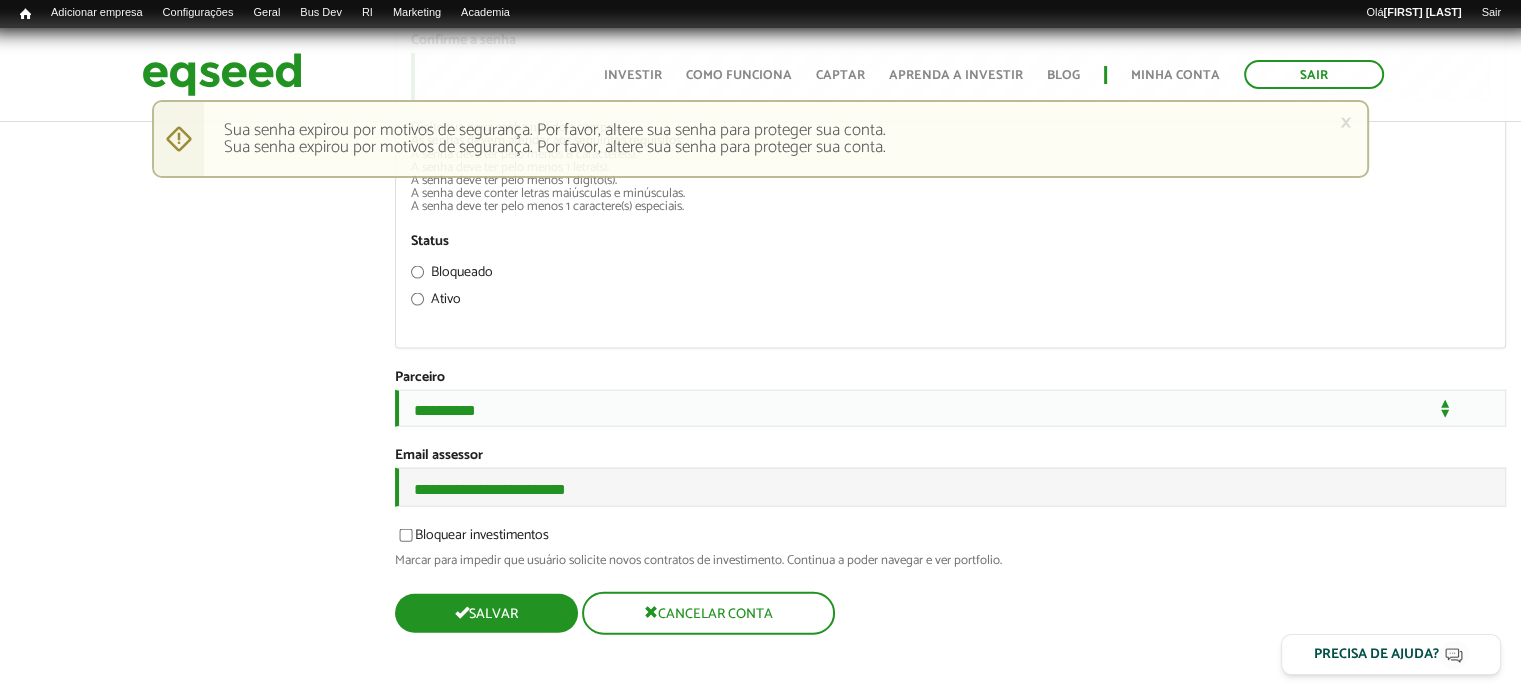 click on "Salvar" at bounding box center [486, 613] 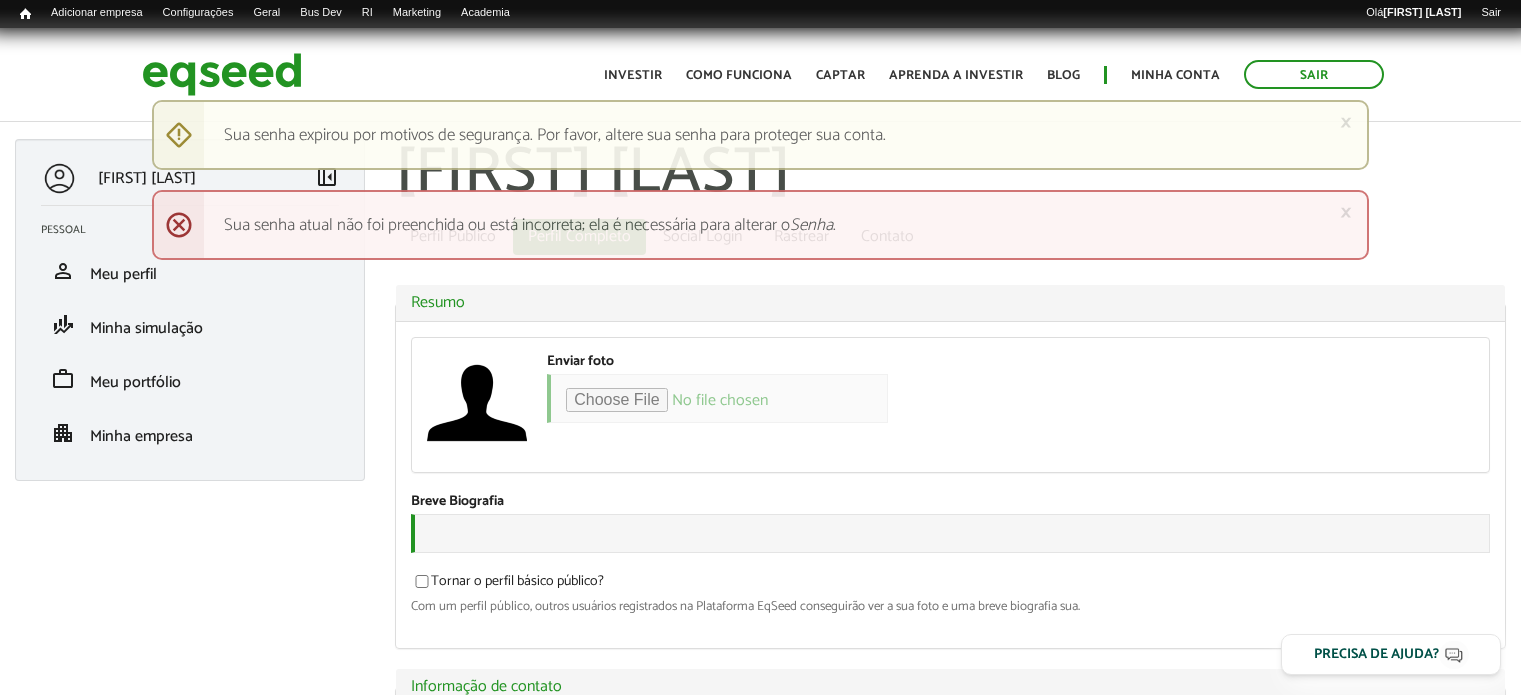 scroll, scrollTop: 0, scrollLeft: 0, axis: both 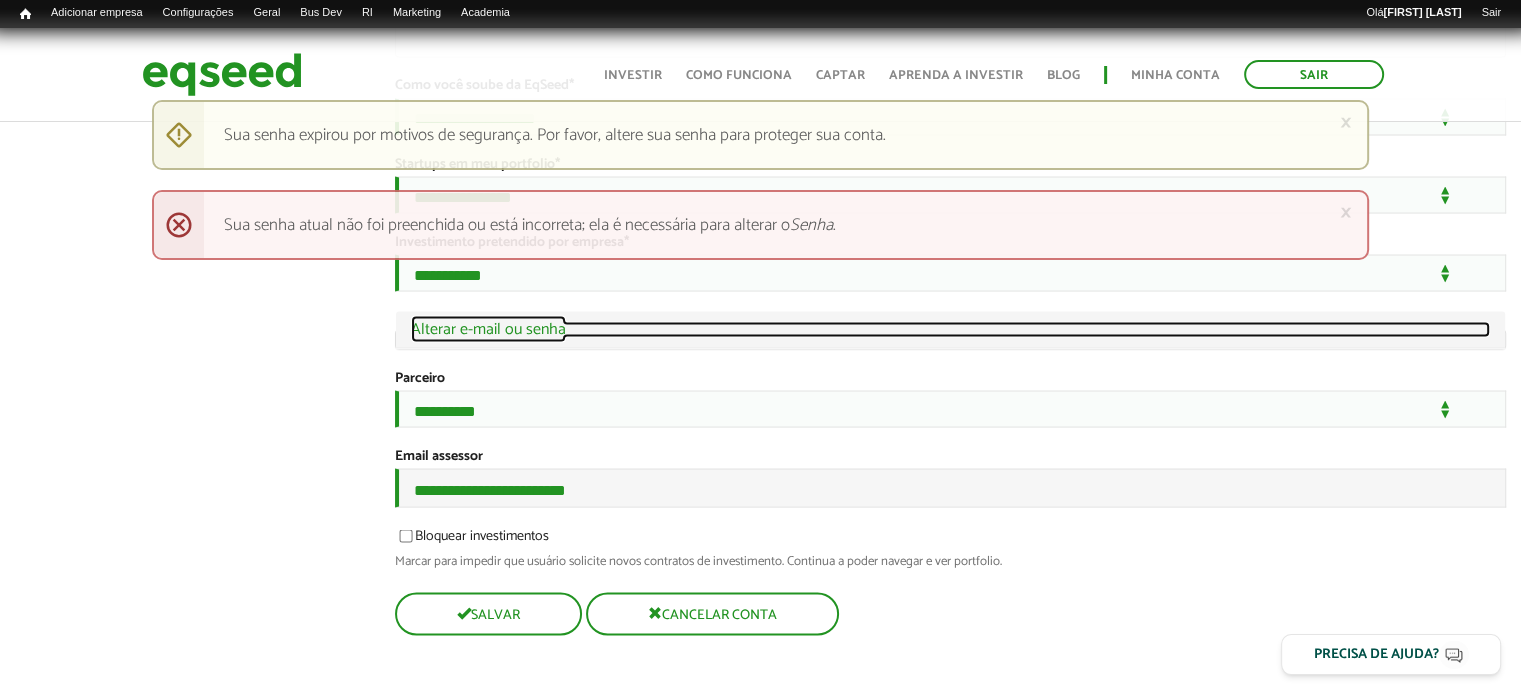 click on "Ocultar Alterar e-mail ou senha" at bounding box center (950, 329) 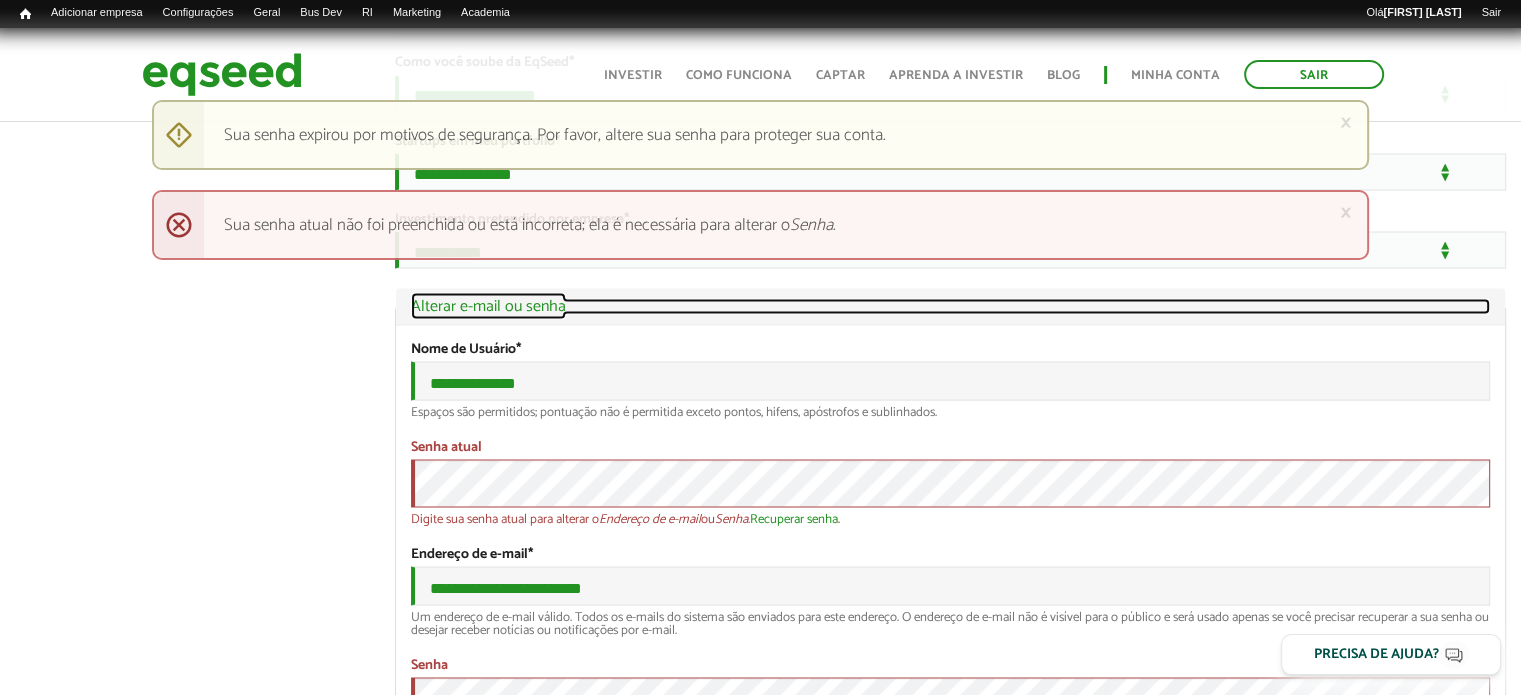 scroll, scrollTop: 4179, scrollLeft: 0, axis: vertical 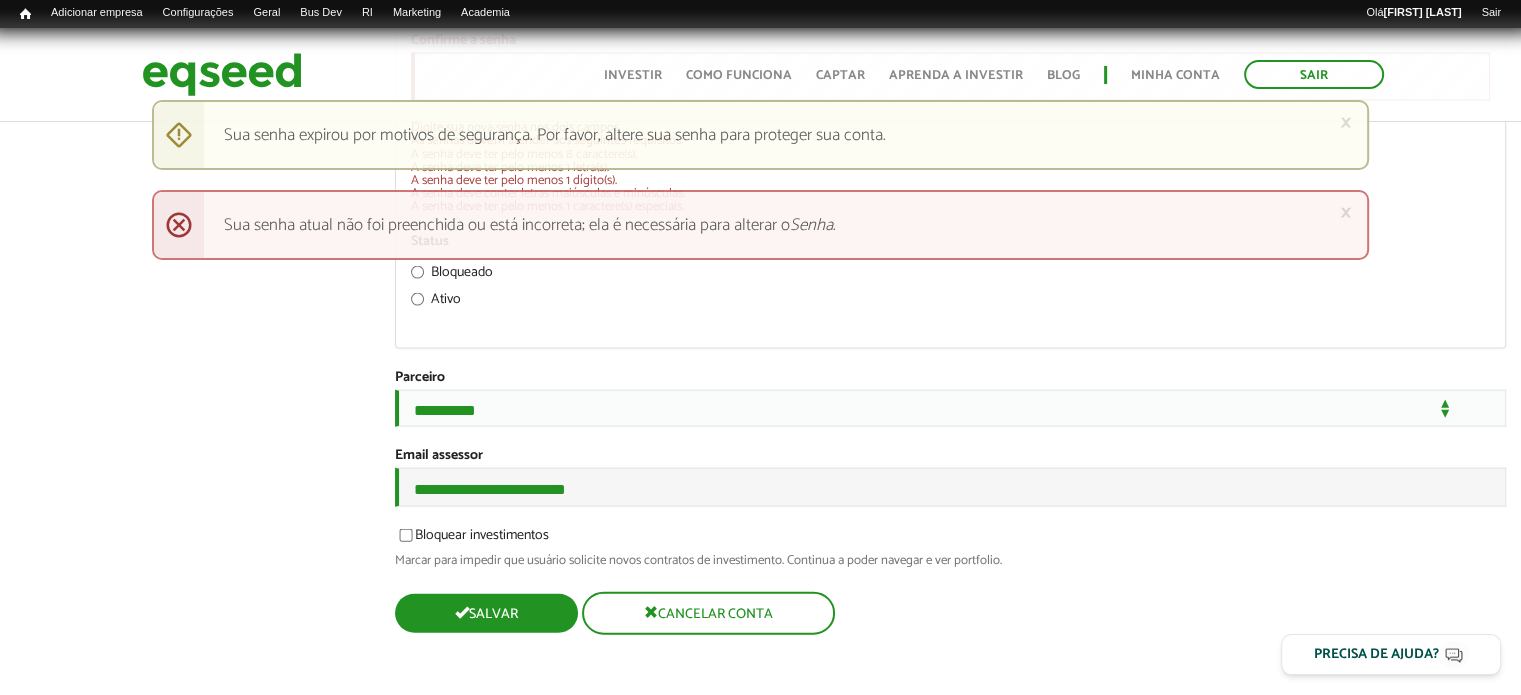 click at bounding box center [462, 612] 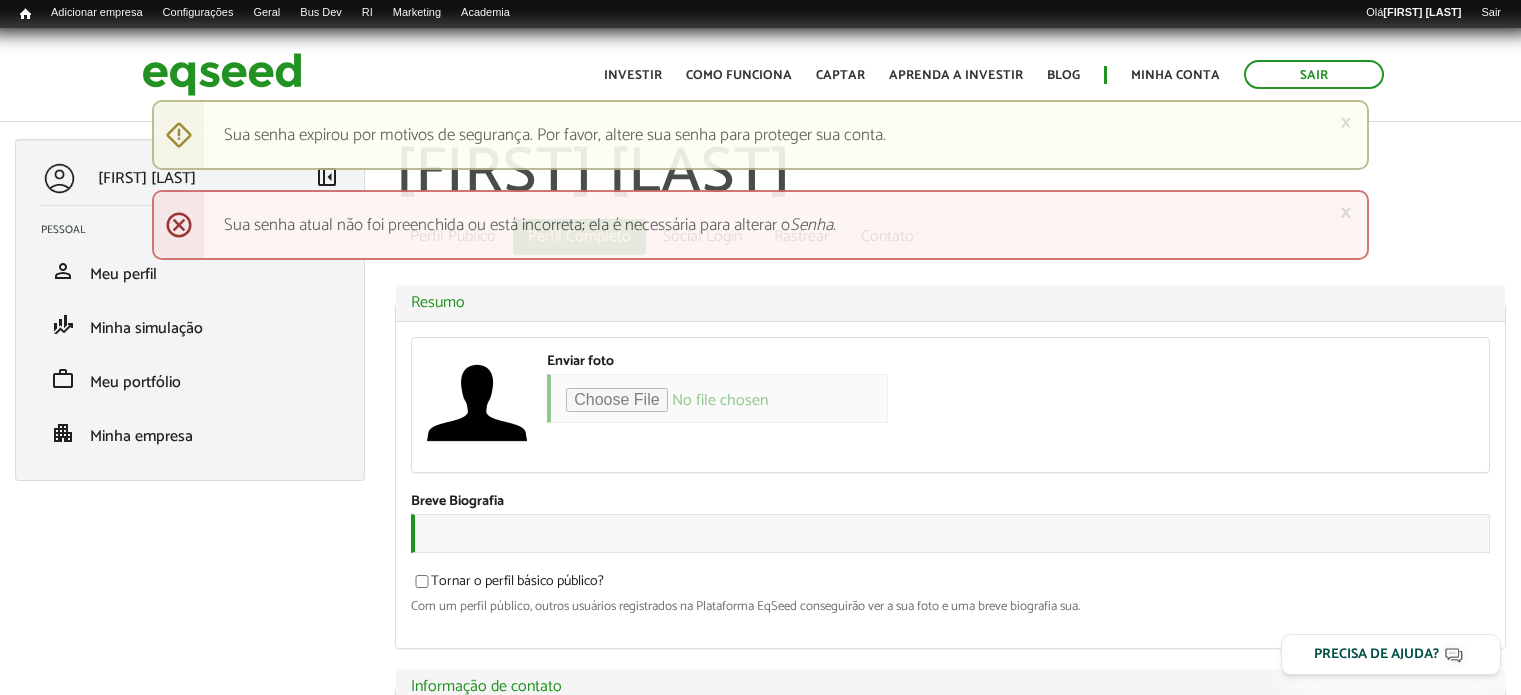 scroll, scrollTop: 0, scrollLeft: 0, axis: both 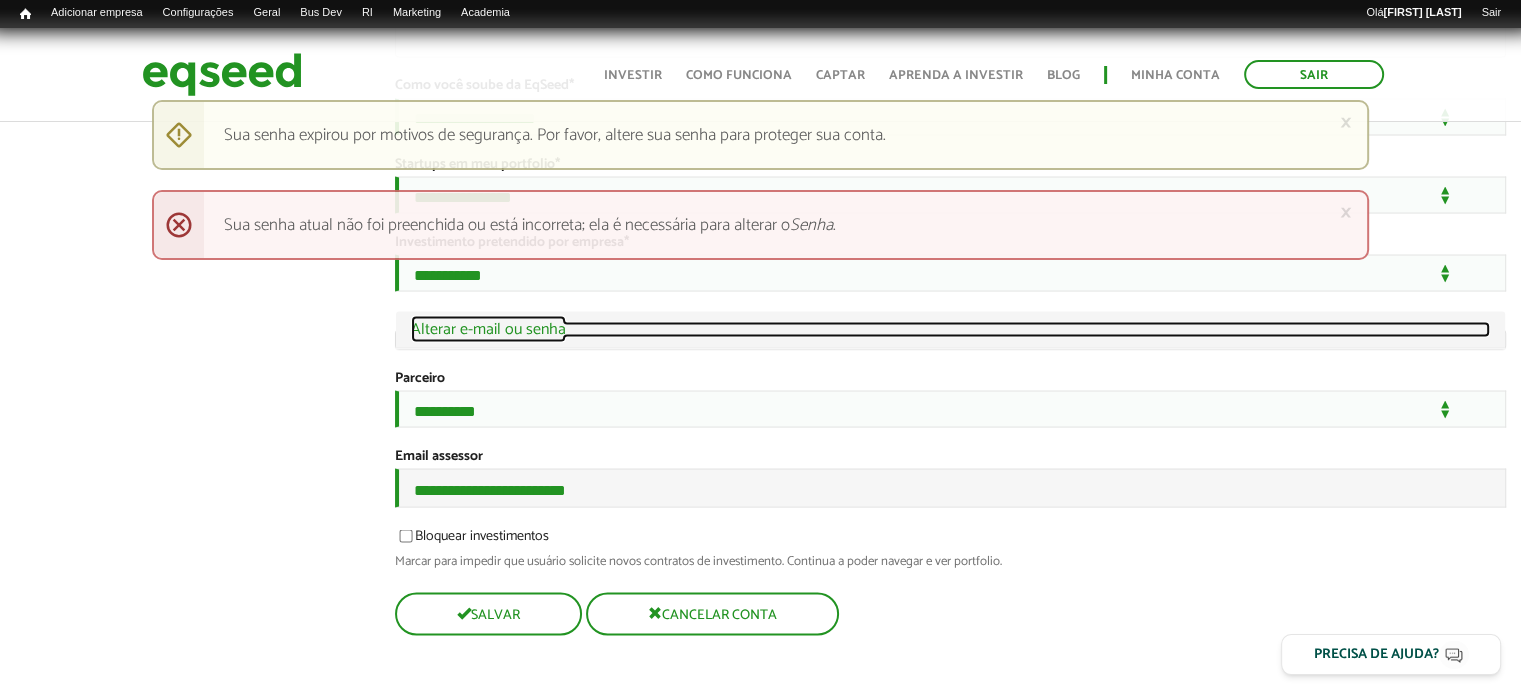 click on "Ocultar Alterar e-mail ou senha" at bounding box center (950, 329) 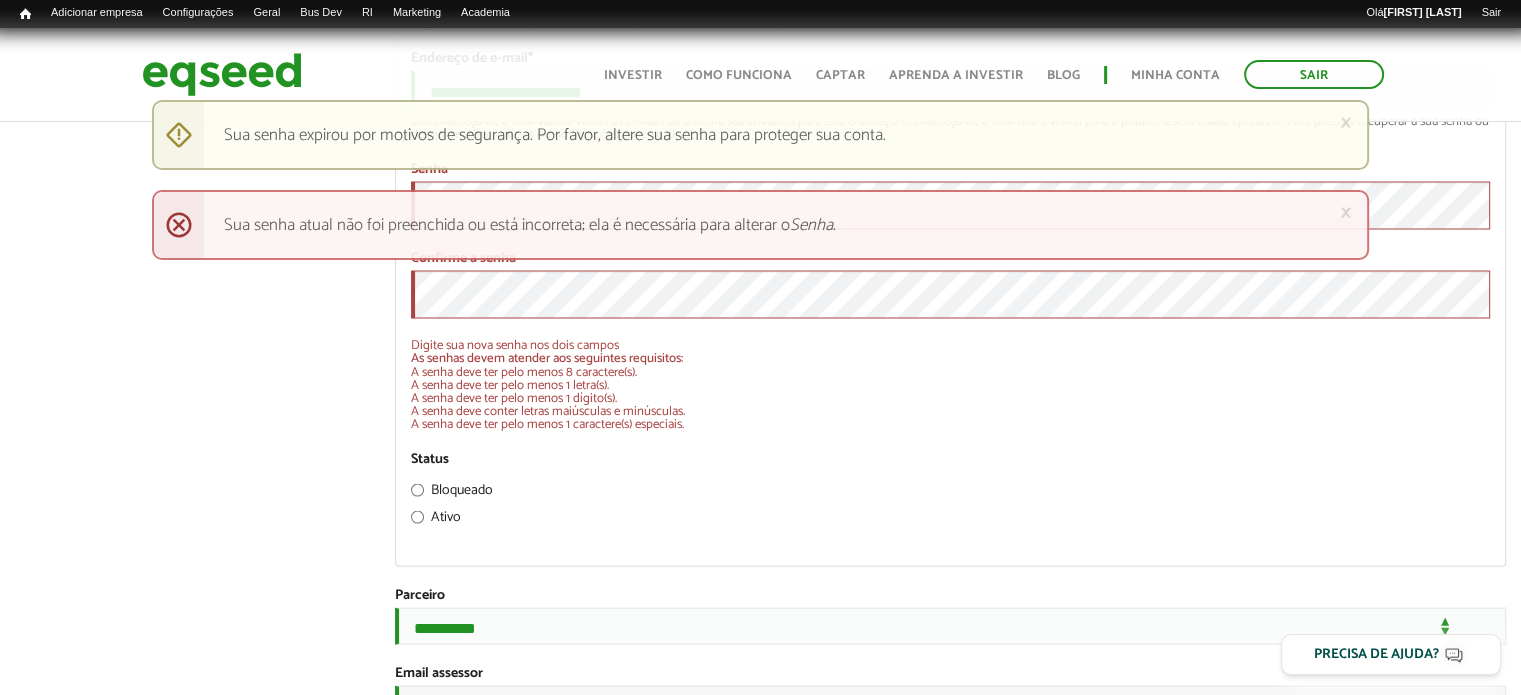 scroll, scrollTop: 3979, scrollLeft: 0, axis: vertical 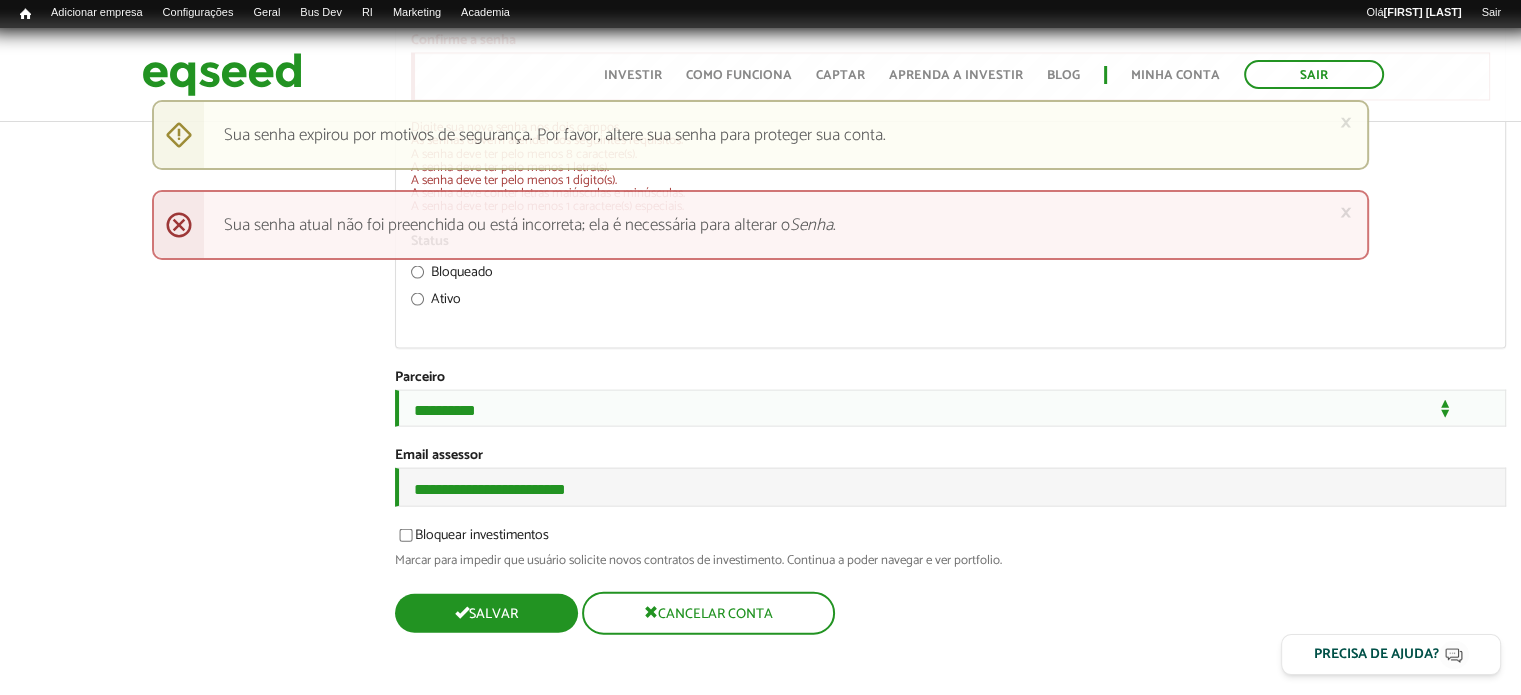 click on "Salvar" at bounding box center (486, 613) 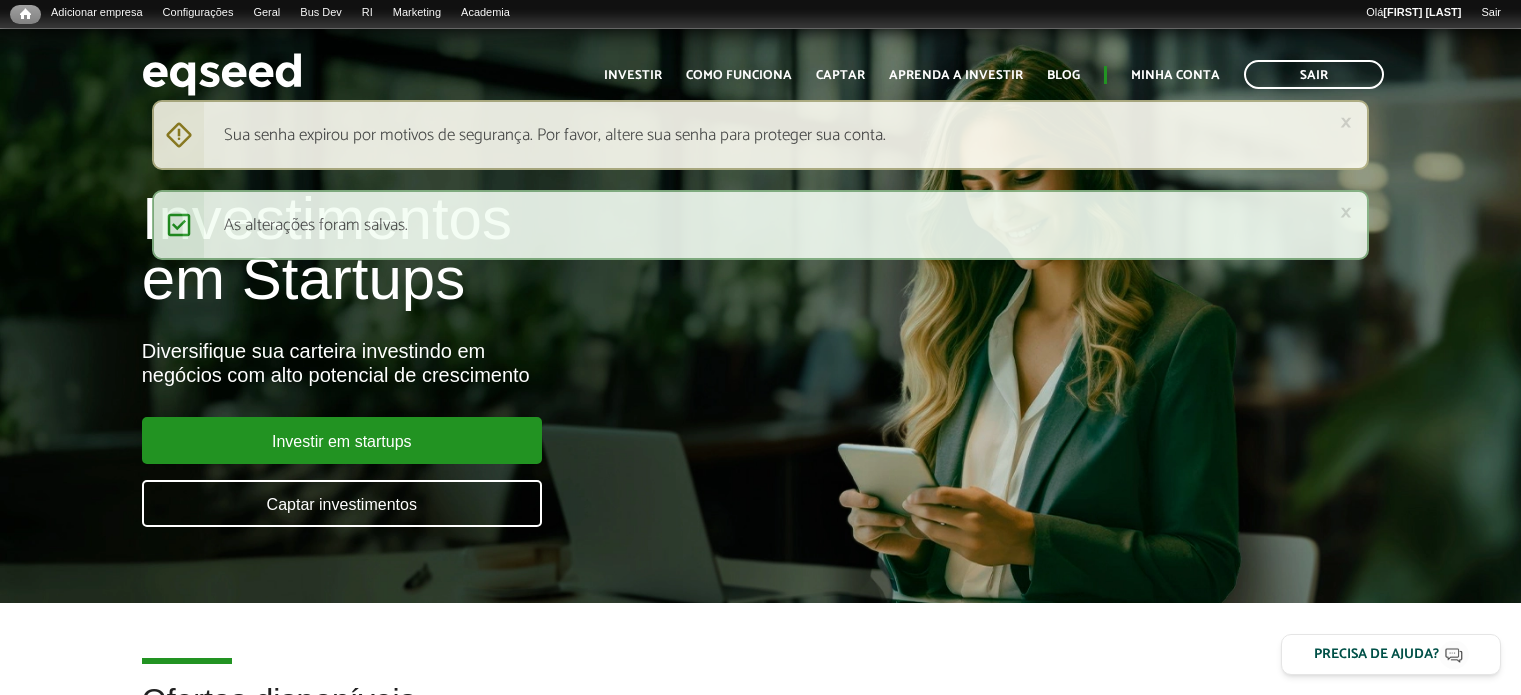 scroll, scrollTop: 0, scrollLeft: 0, axis: both 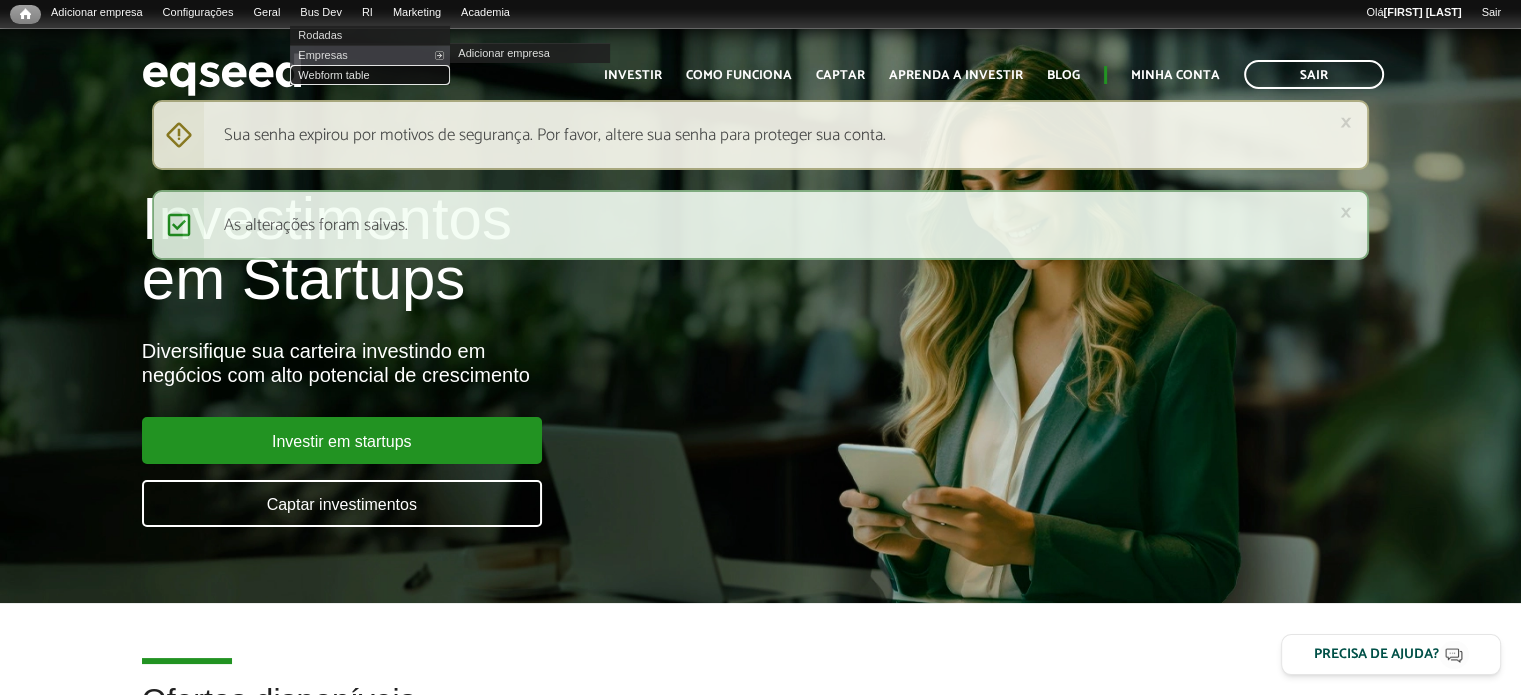 click on "Webform table" at bounding box center (370, 75) 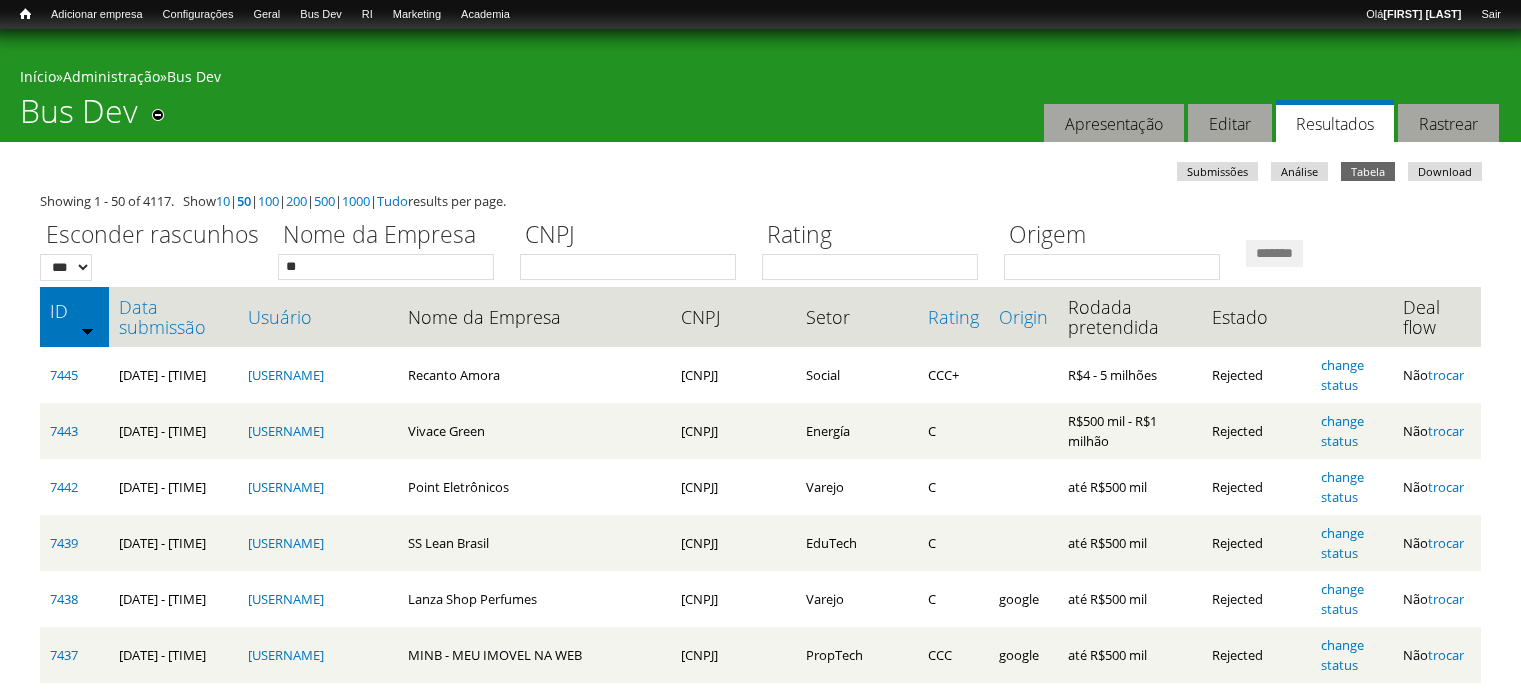 scroll, scrollTop: 0, scrollLeft: 0, axis: both 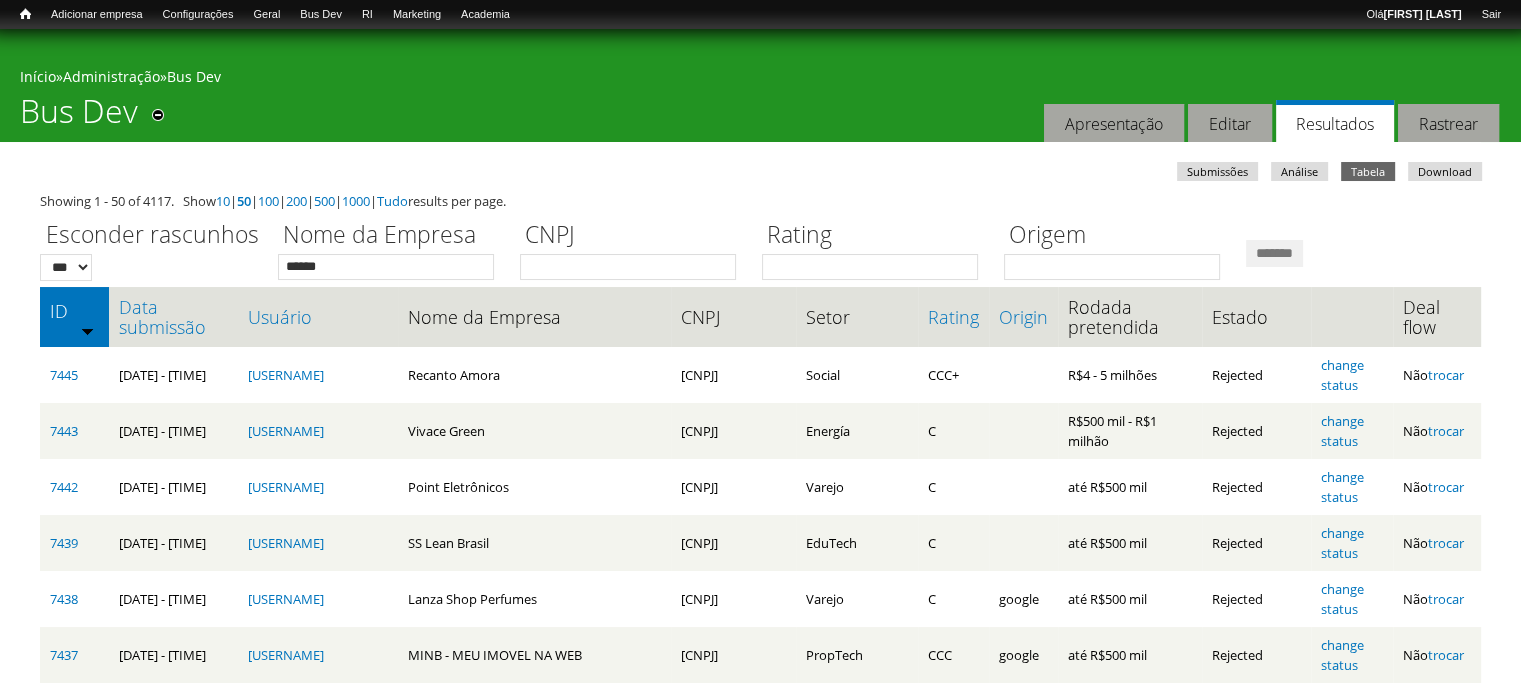 type on "******" 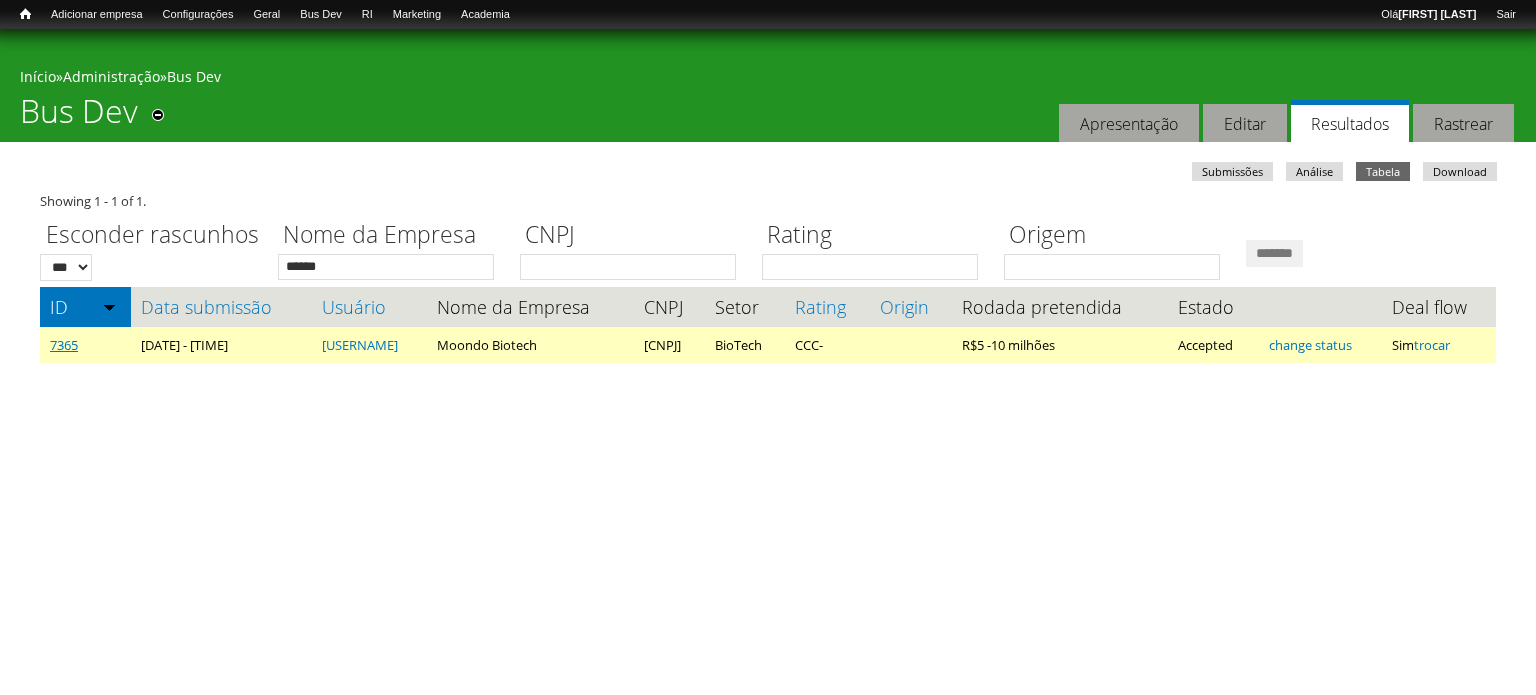 click on "7365" at bounding box center [64, 345] 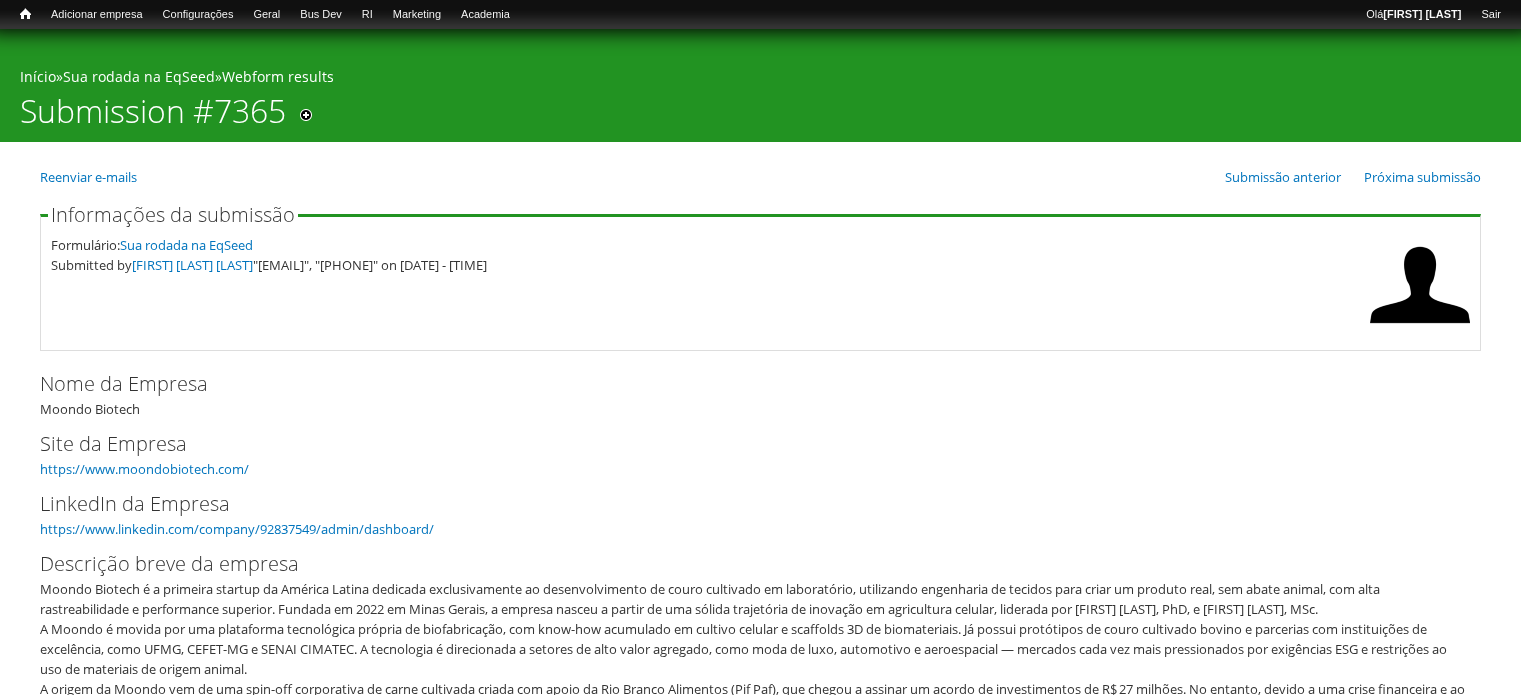 scroll, scrollTop: 0, scrollLeft: 0, axis: both 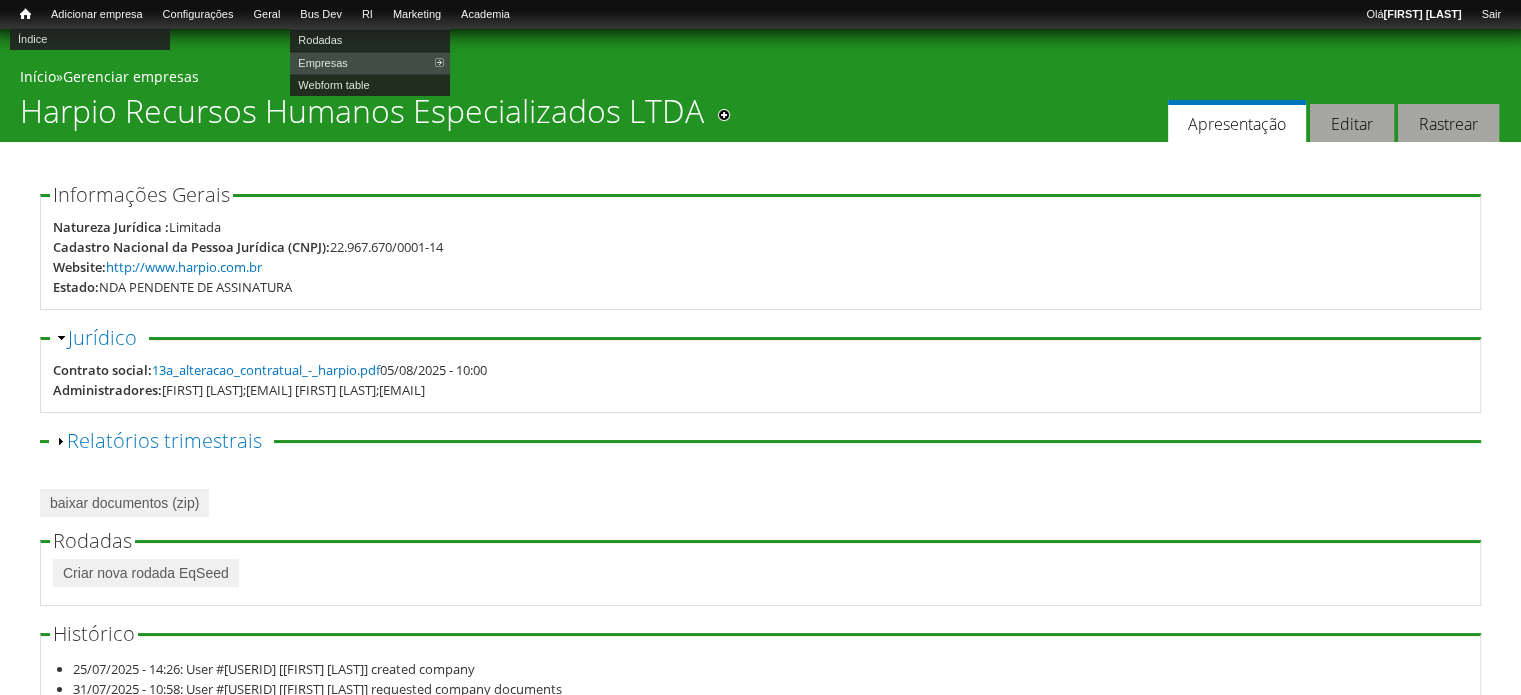 click on "Início" at bounding box center [25, 14] 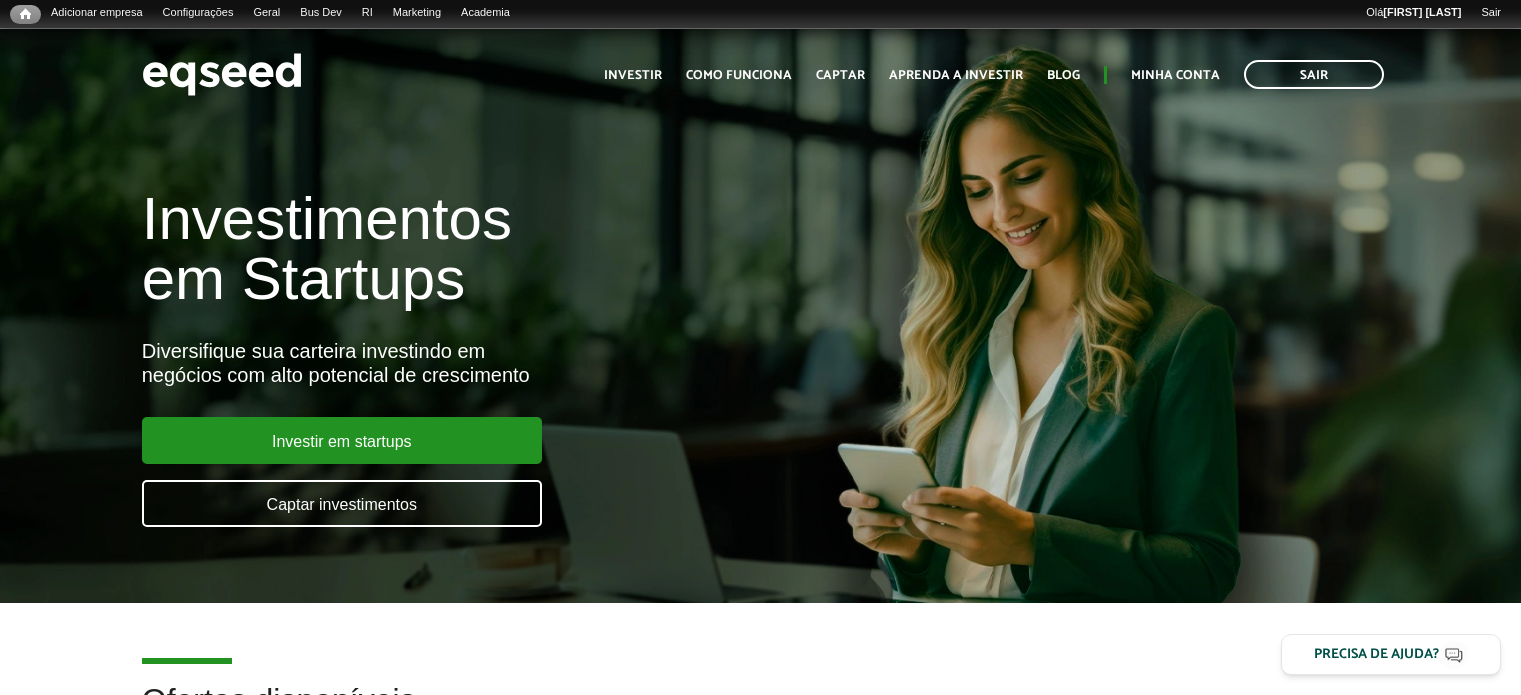 scroll, scrollTop: 0, scrollLeft: 0, axis: both 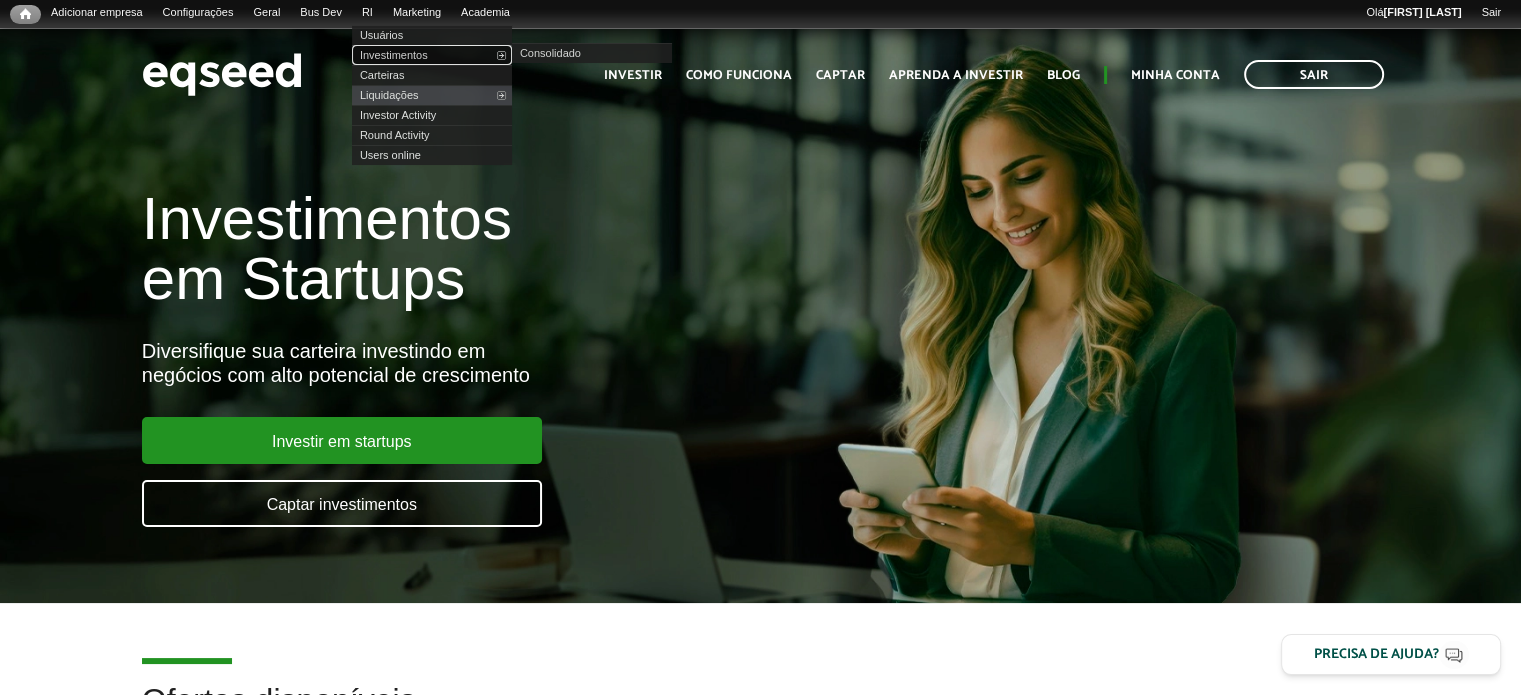 click on "Investimentos" at bounding box center (432, 55) 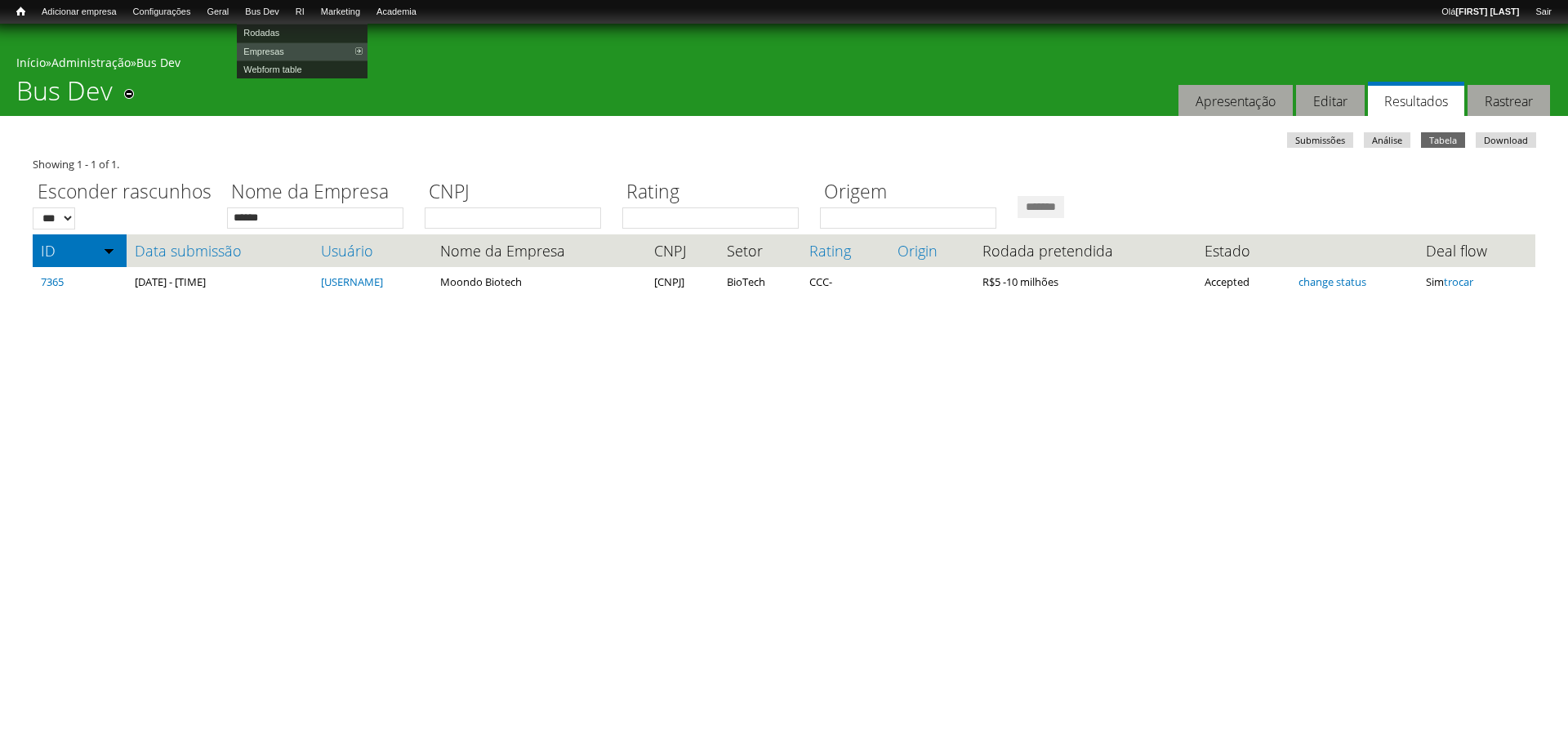 scroll, scrollTop: 0, scrollLeft: 0, axis: both 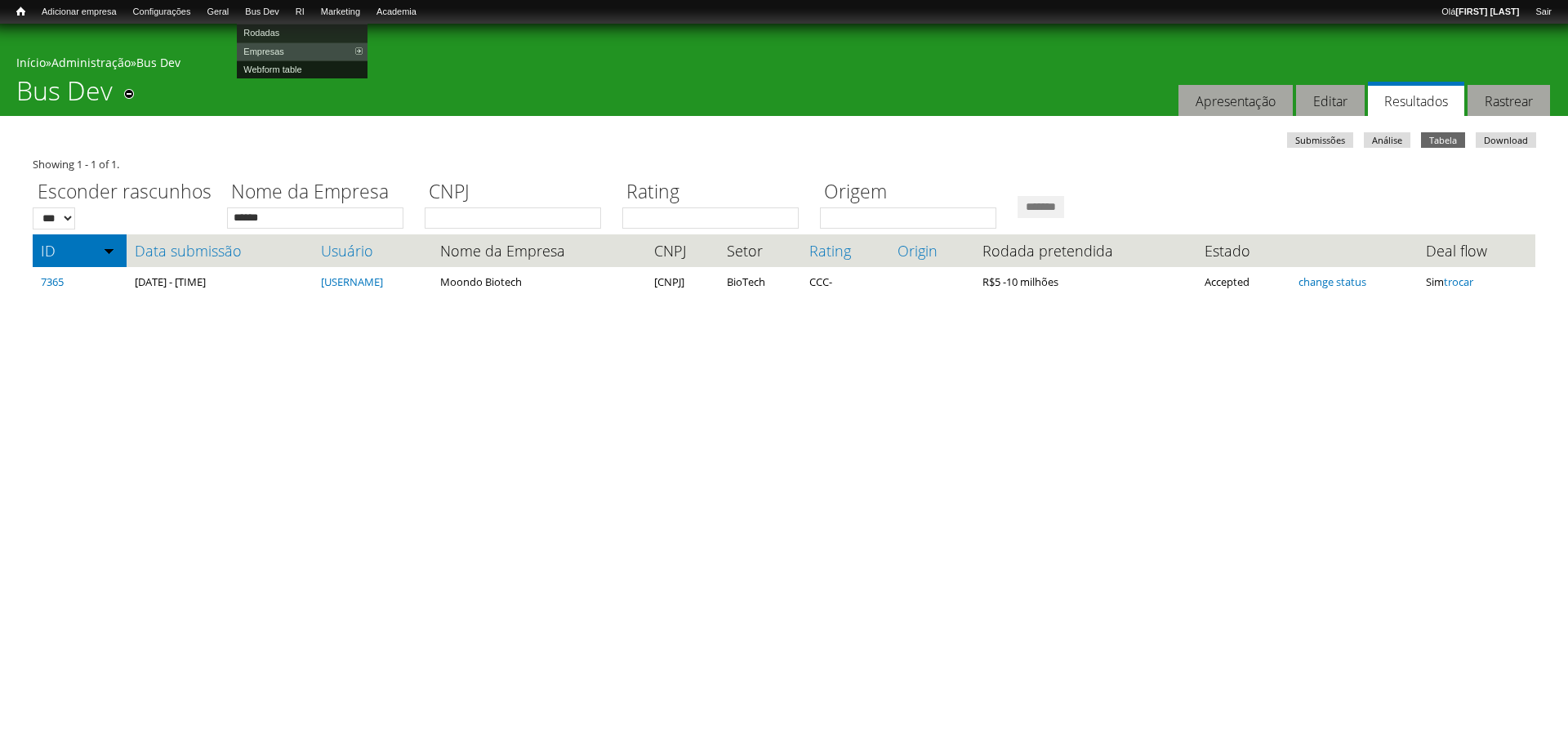 click on "Webform table" at bounding box center [302, 69] 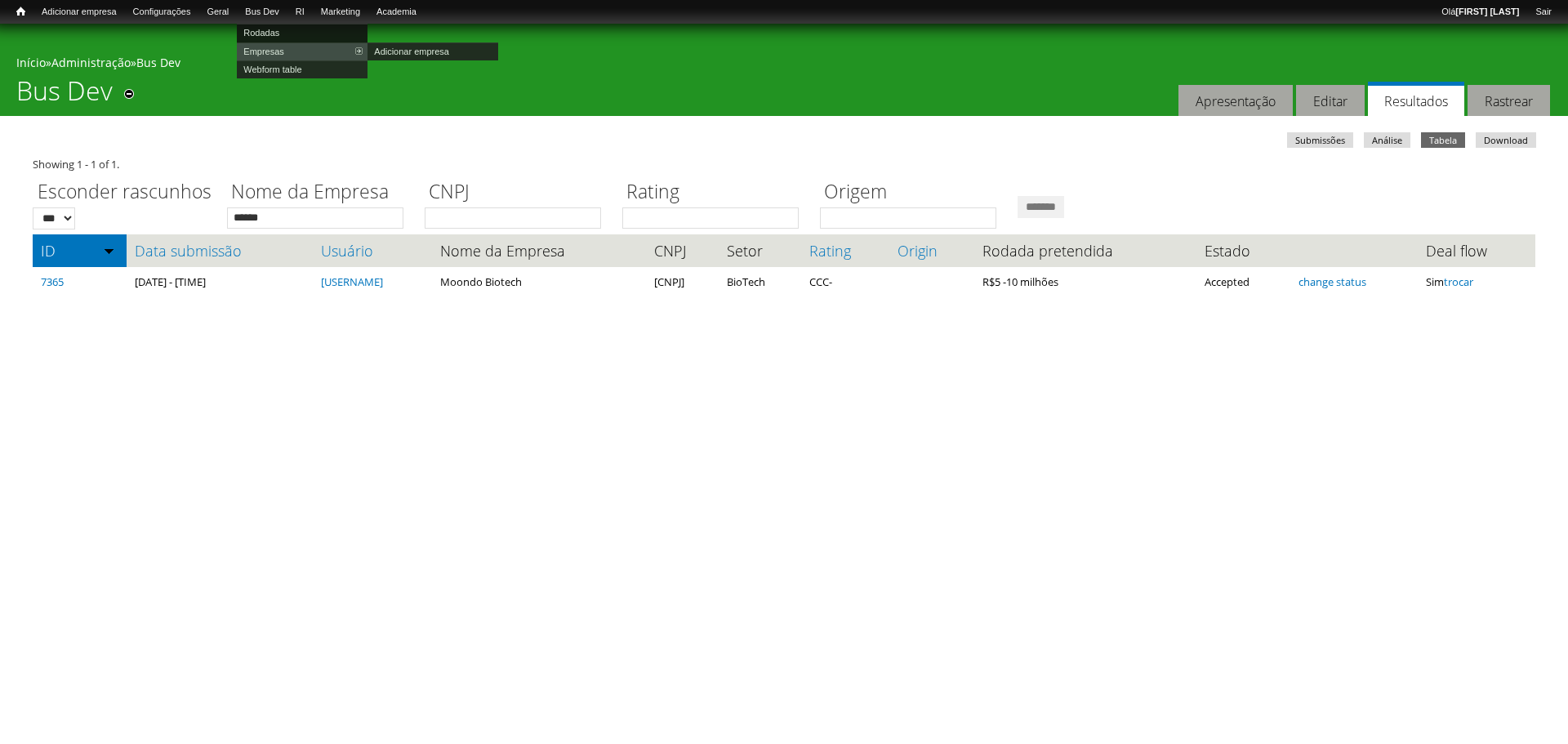 click on "Rodadas" at bounding box center (302, 33) 